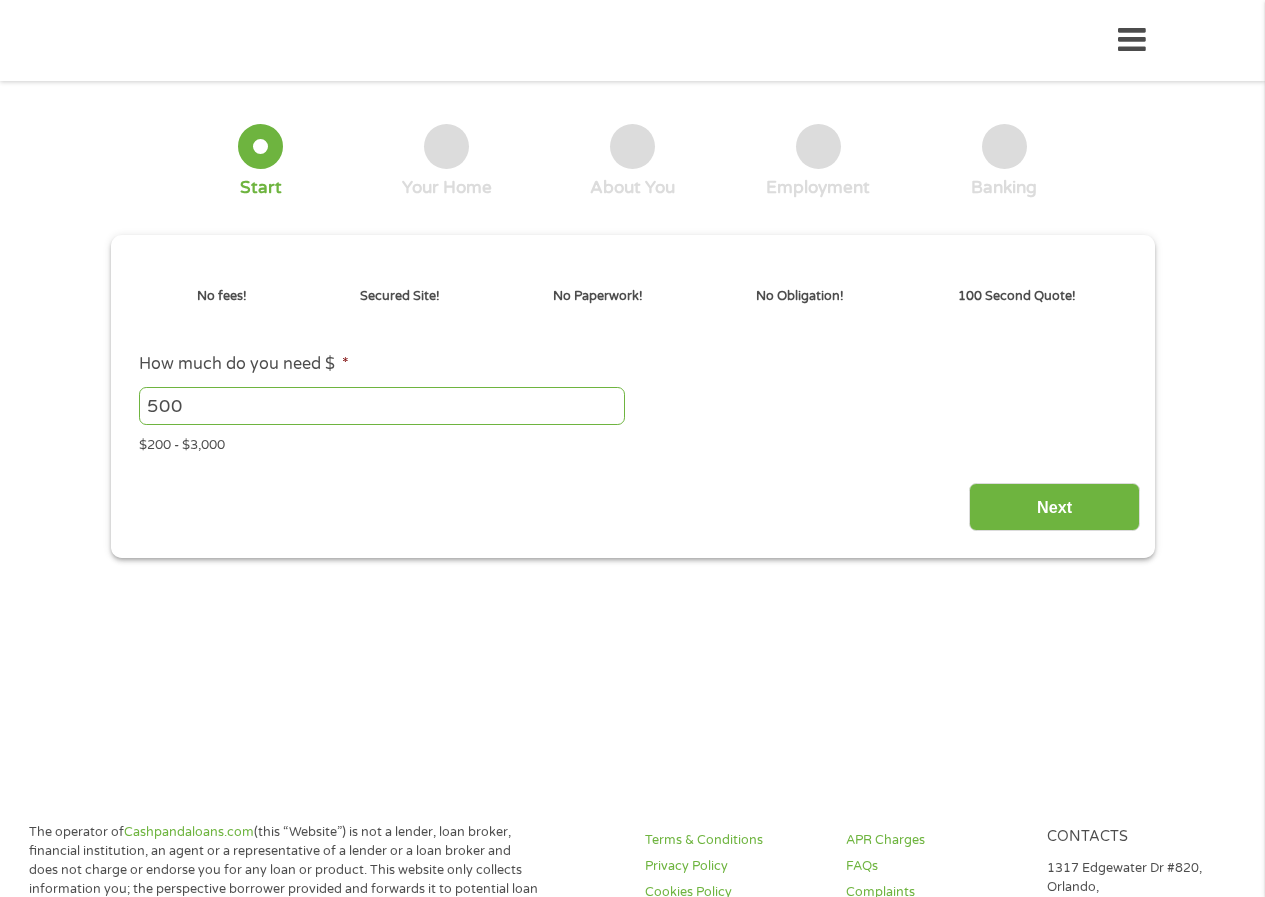 scroll, scrollTop: 0, scrollLeft: 0, axis: both 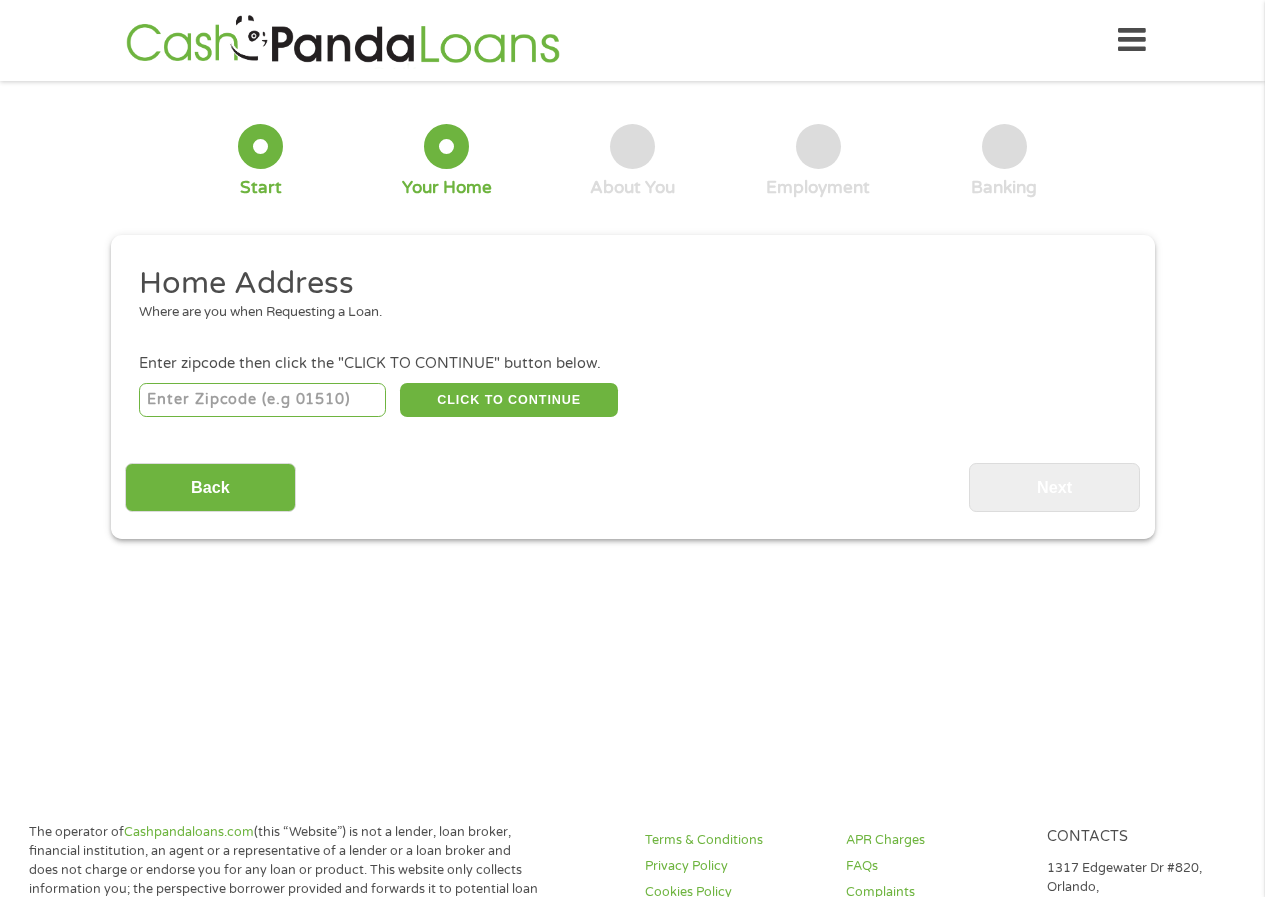 click at bounding box center [262, 400] 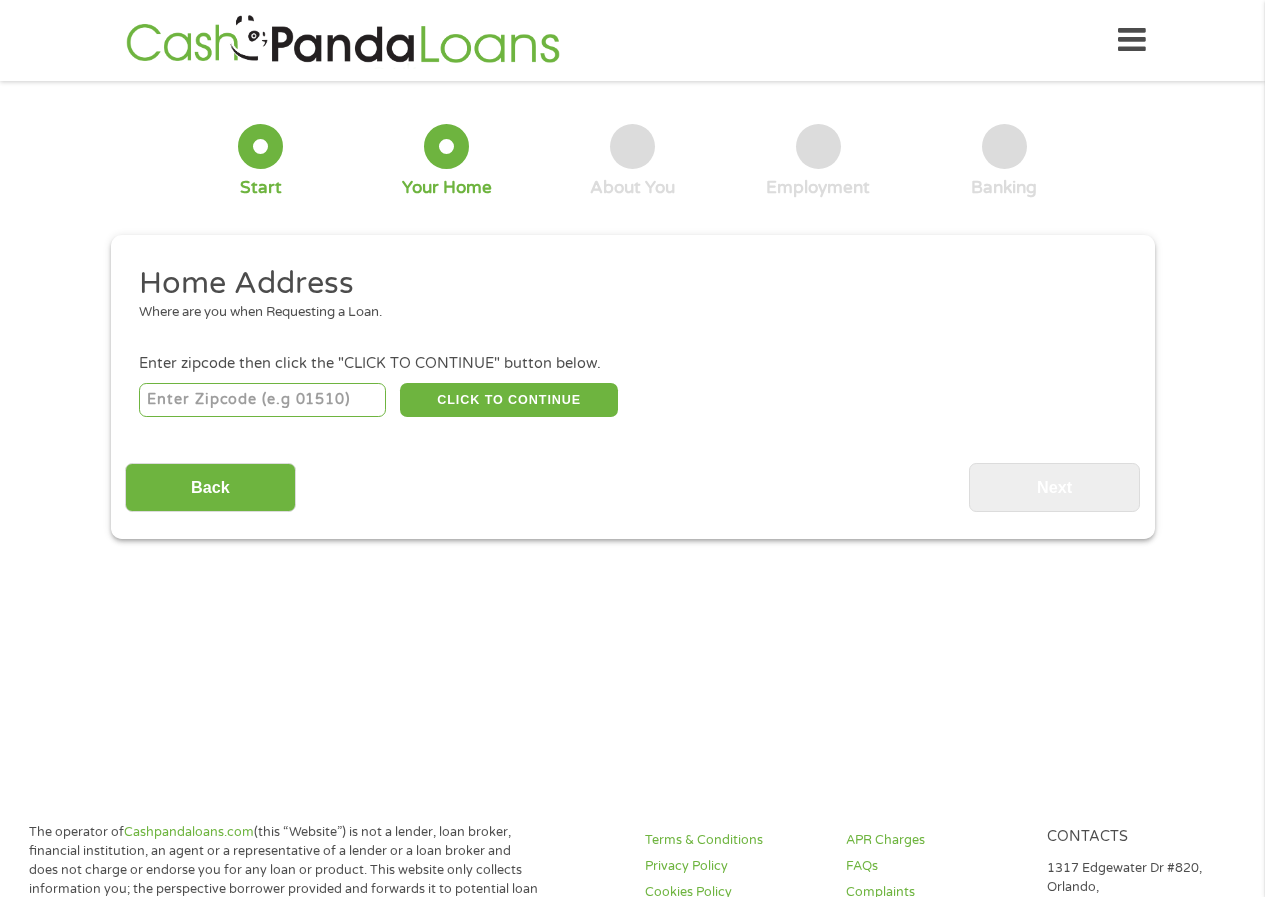 type on "[NUMBER]" 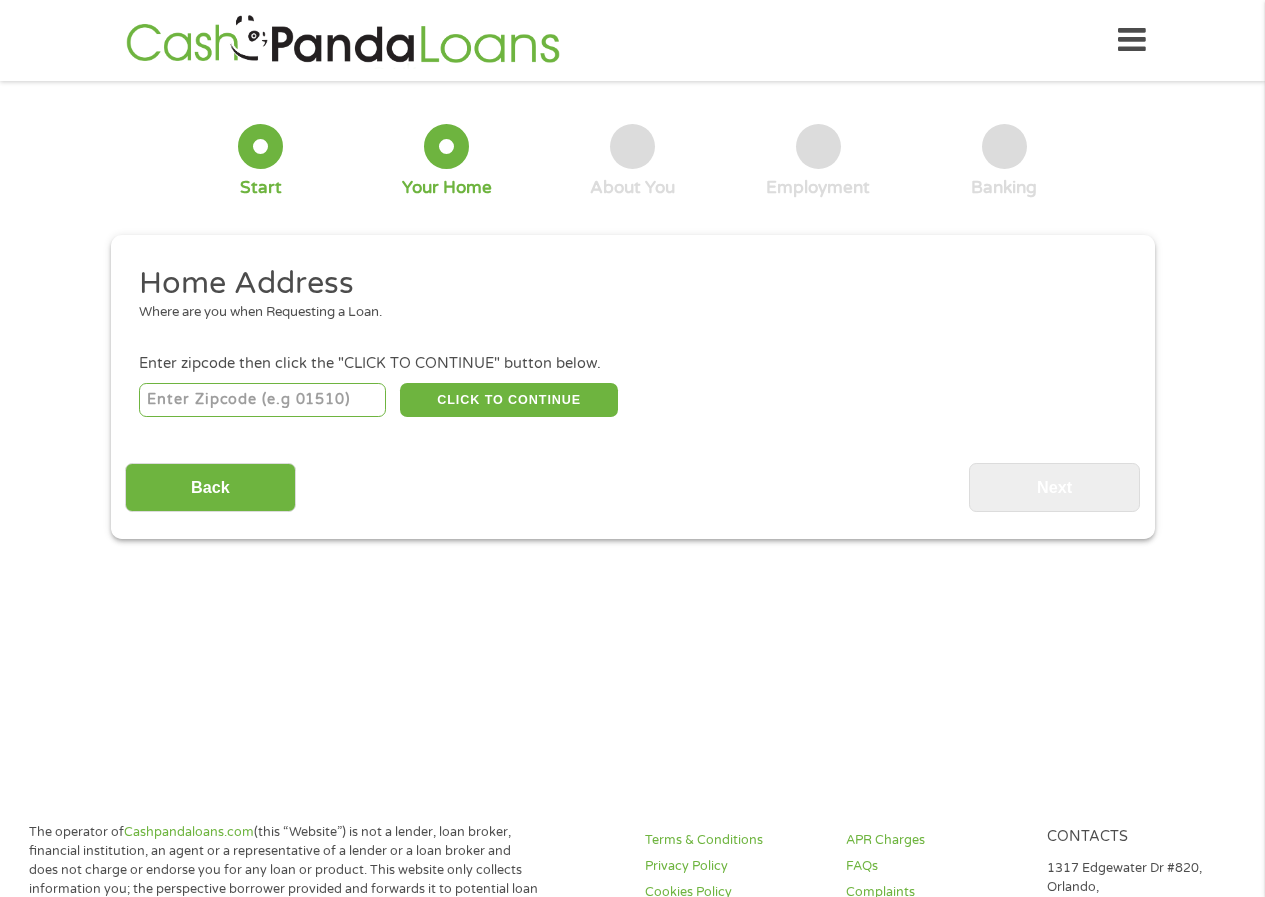 select on "Iowa" 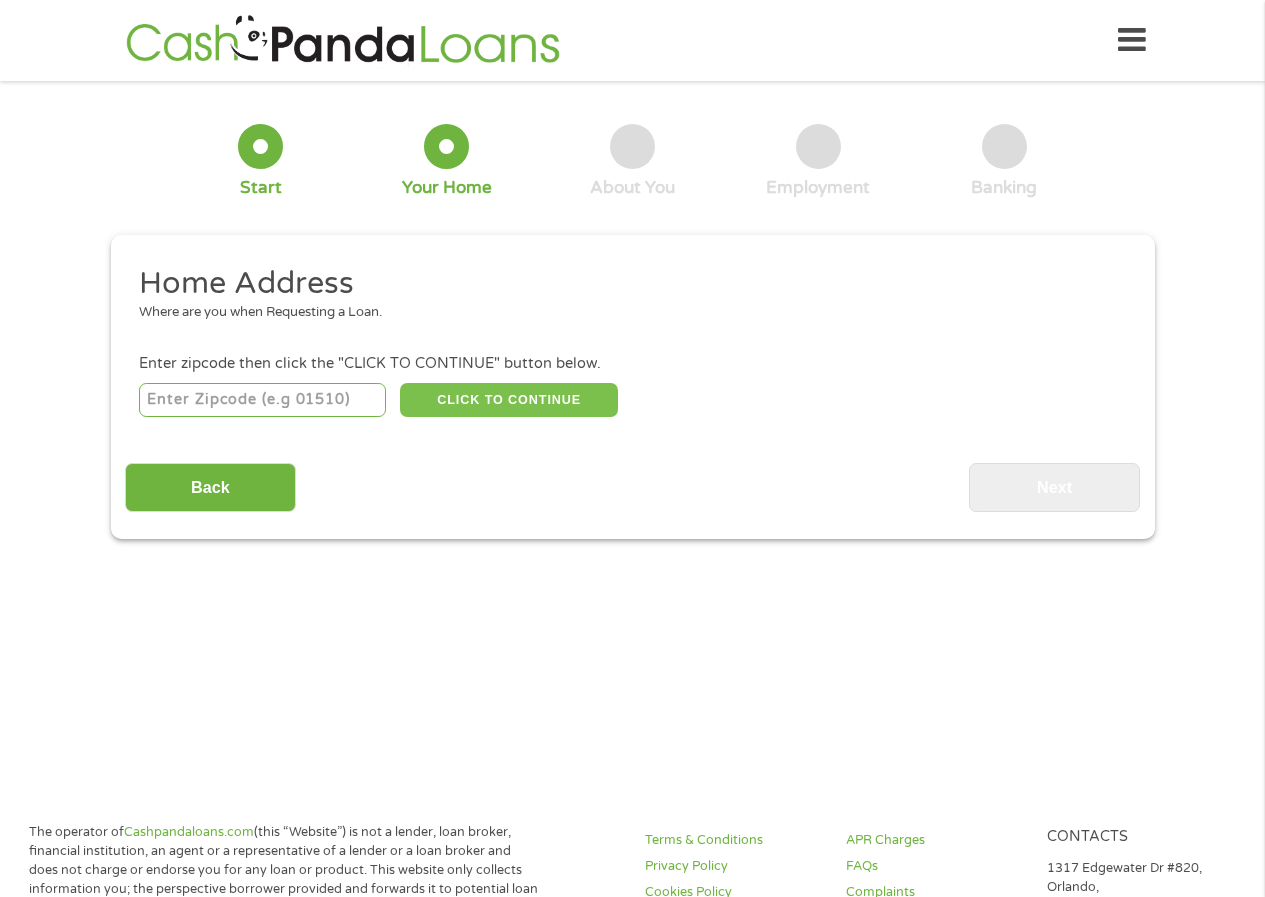 click on "CLICK TO CONTINUE" at bounding box center [509, 400] 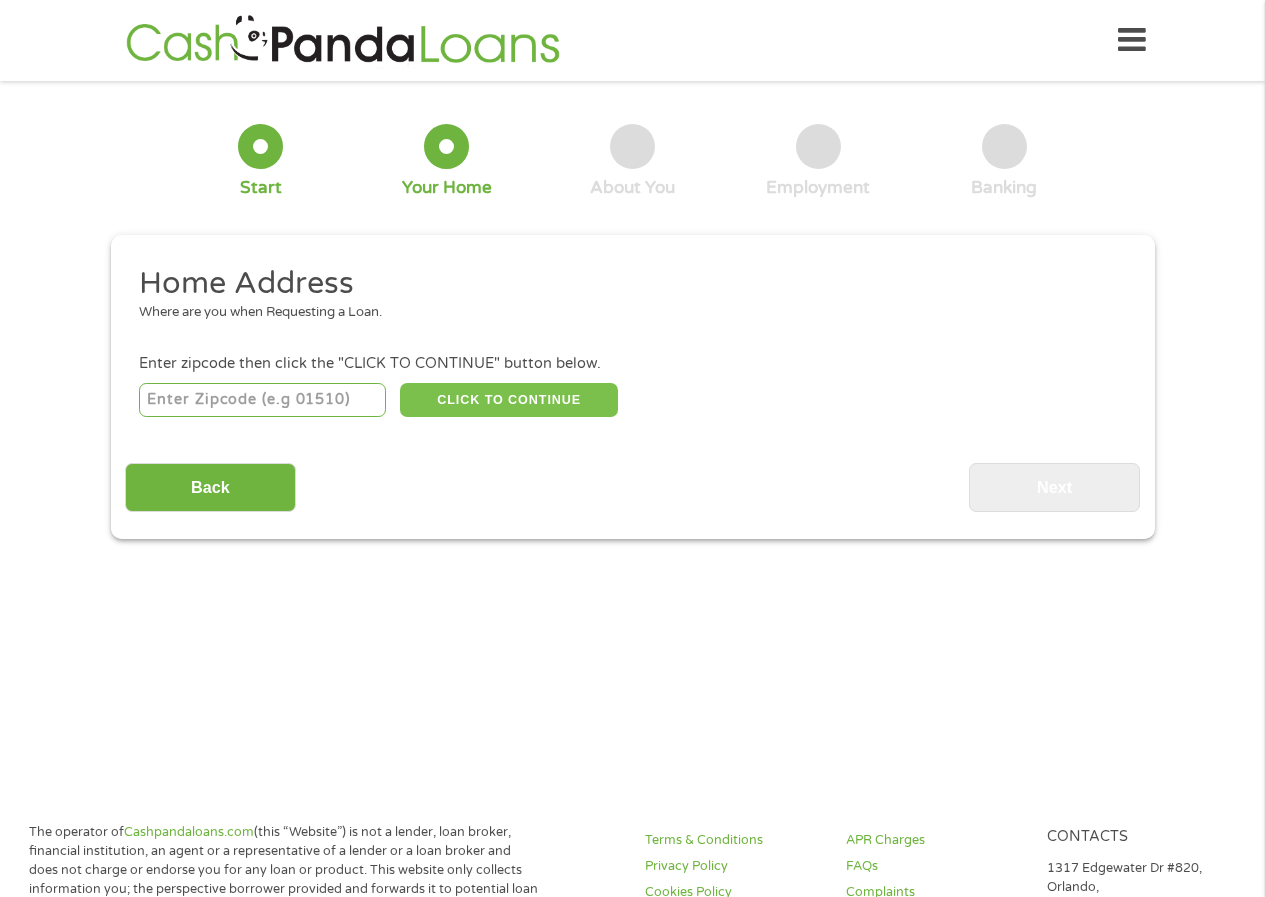 type on "[NUMBER]" 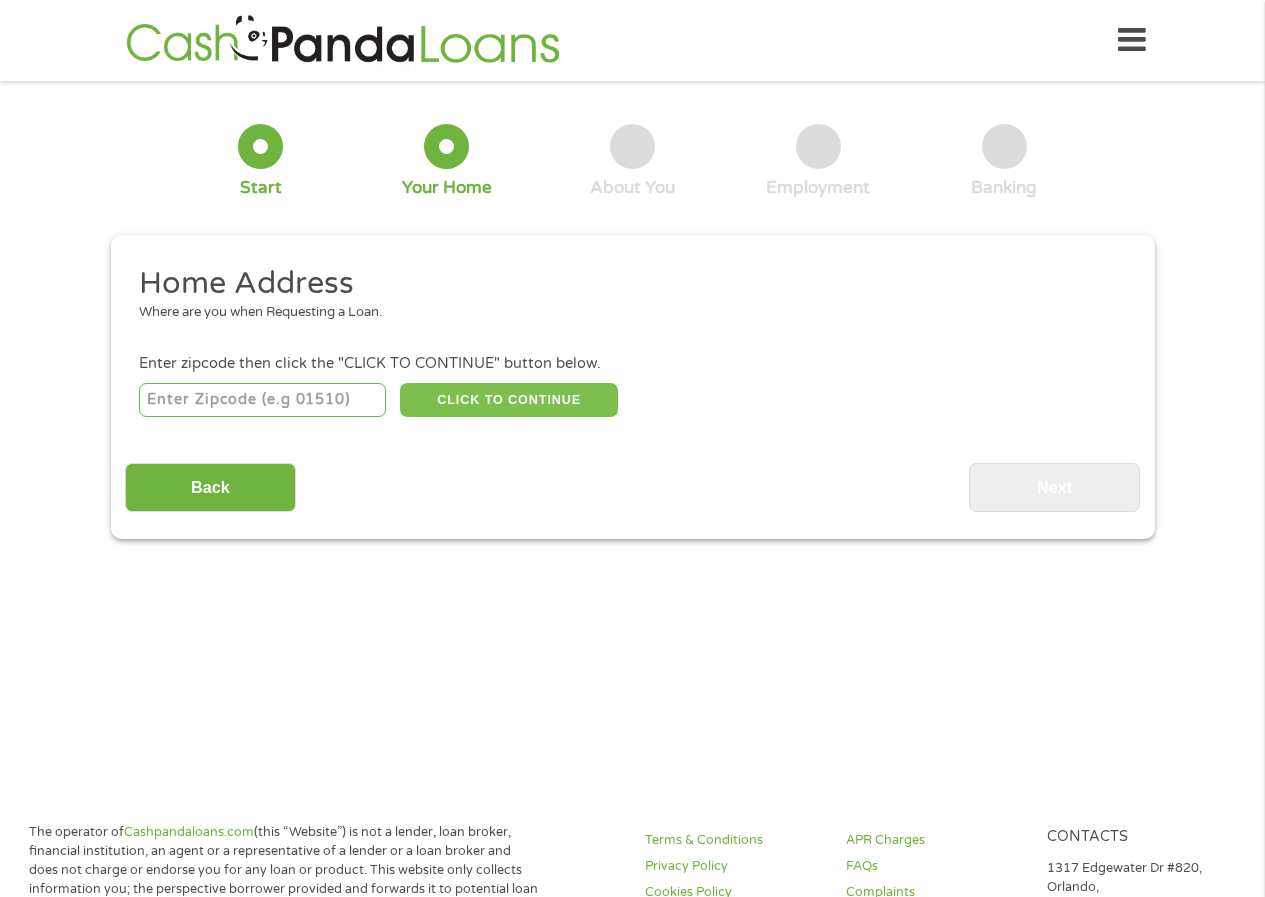 type on "[CITY]" 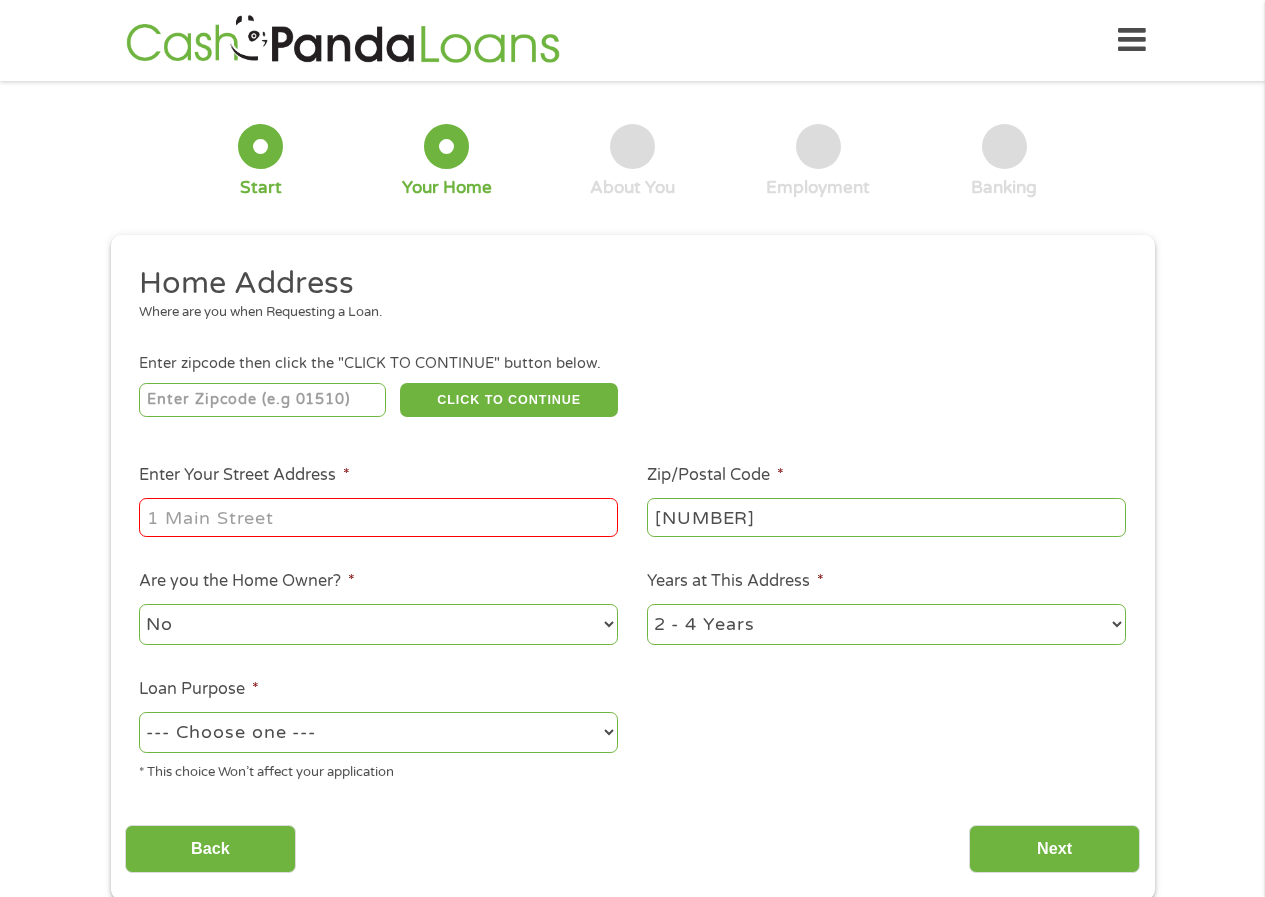 click on "Enter Your Street Address *" at bounding box center (378, 517) 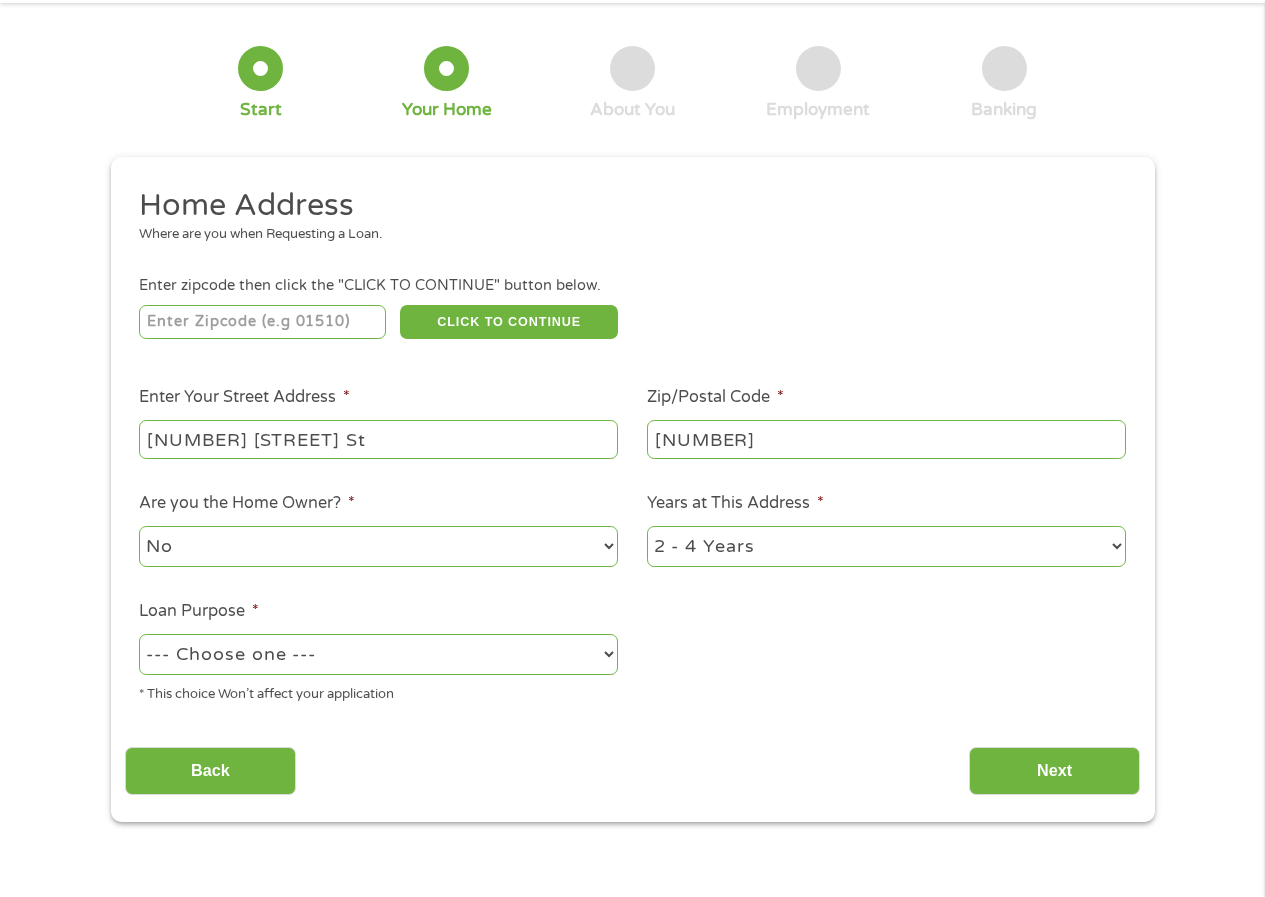 scroll, scrollTop: 100, scrollLeft: 0, axis: vertical 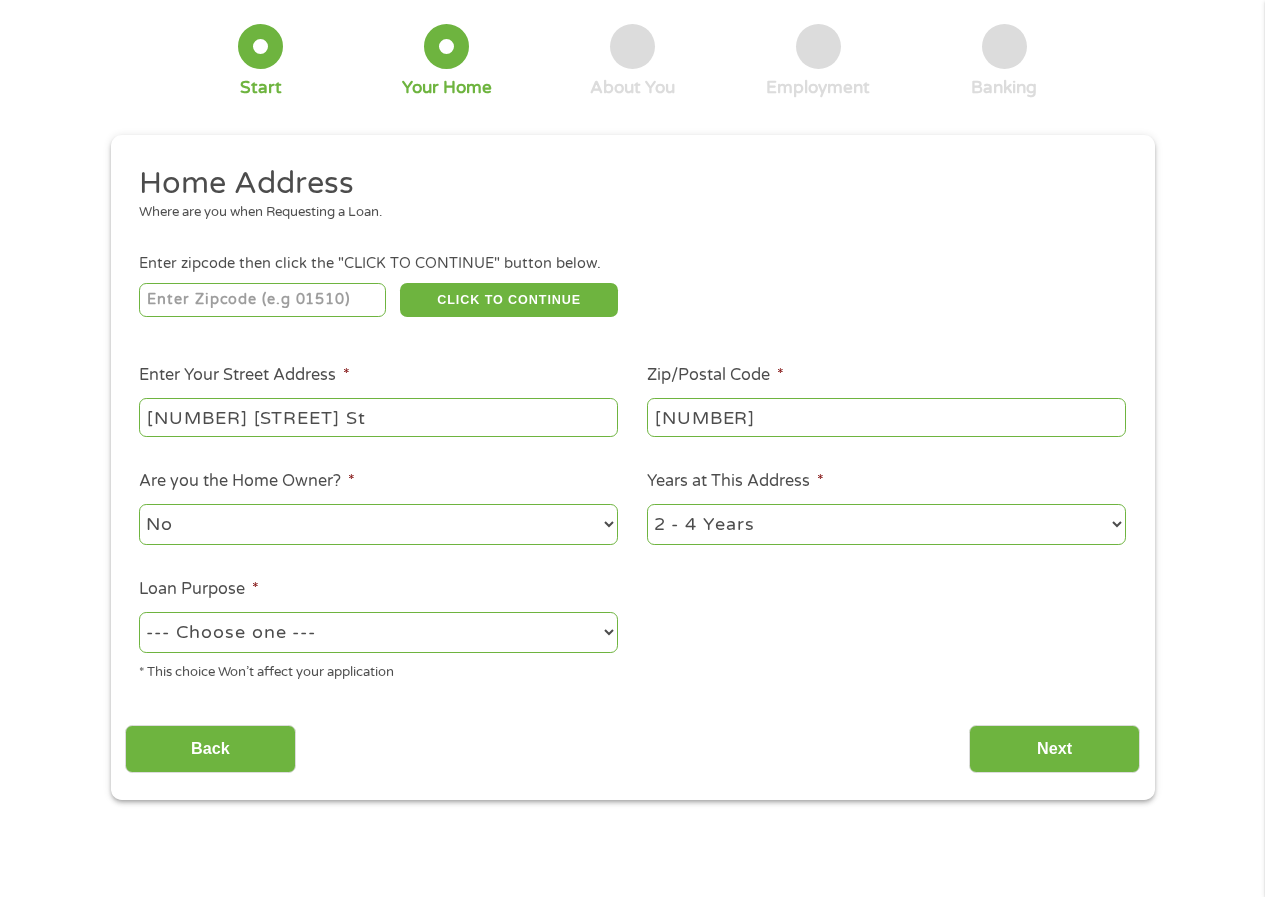 type on "[NUMBER] [STREET] St" 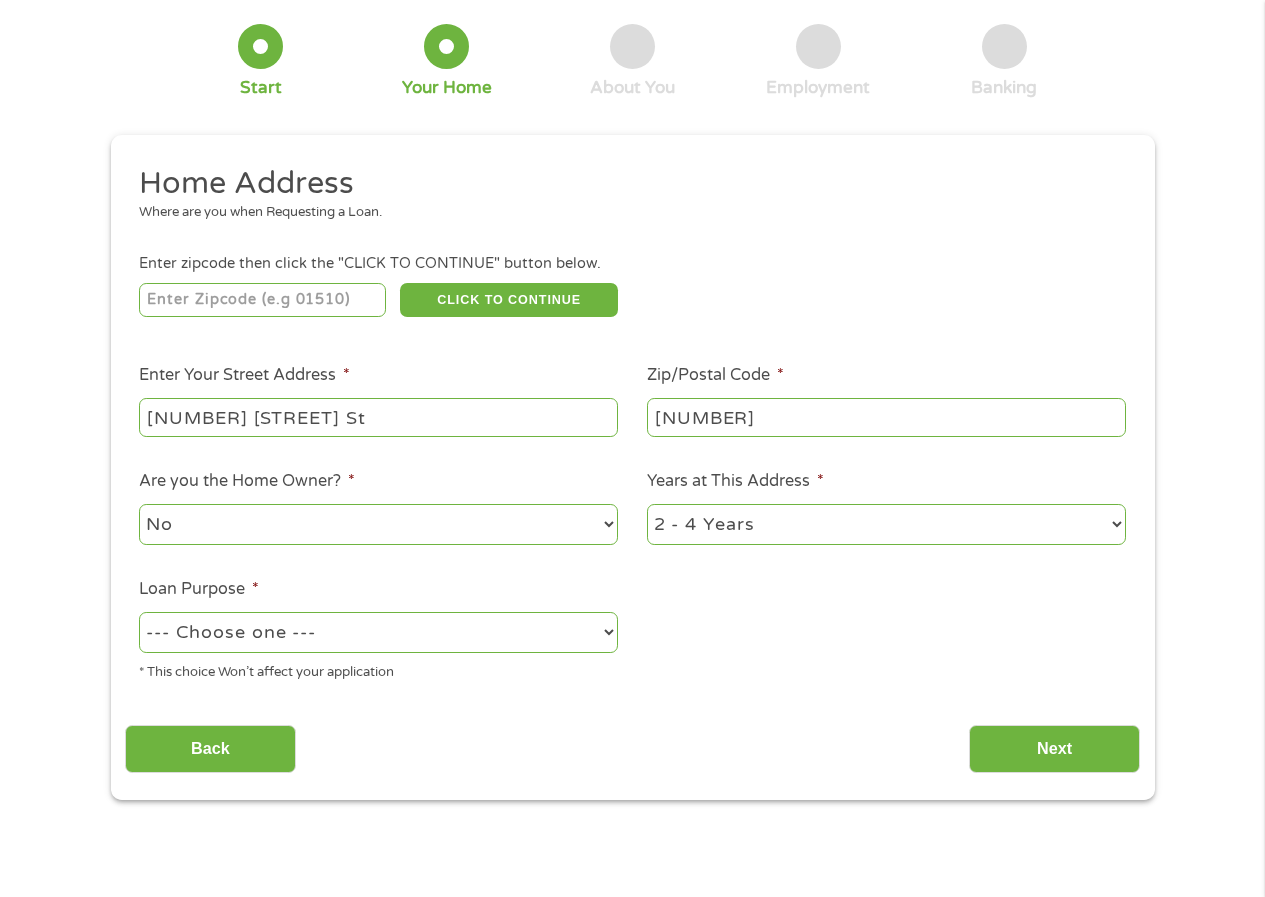 click on "--- Choose one --- Pay Bills Debt Consolidation Home Improvement Major Purchase Car Loan Short Term Cash Medical Expenses Other" at bounding box center [378, 632] 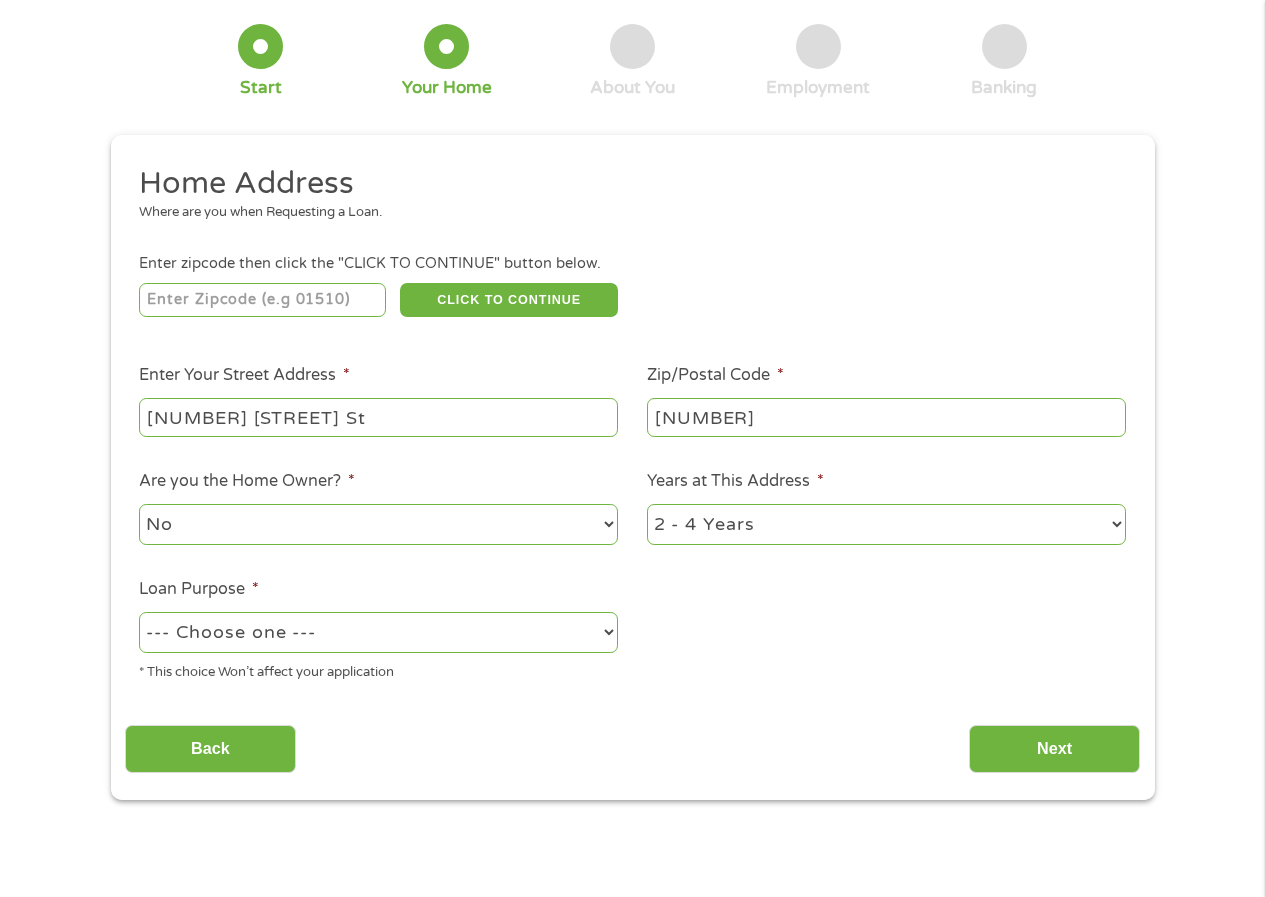 select on "paybills" 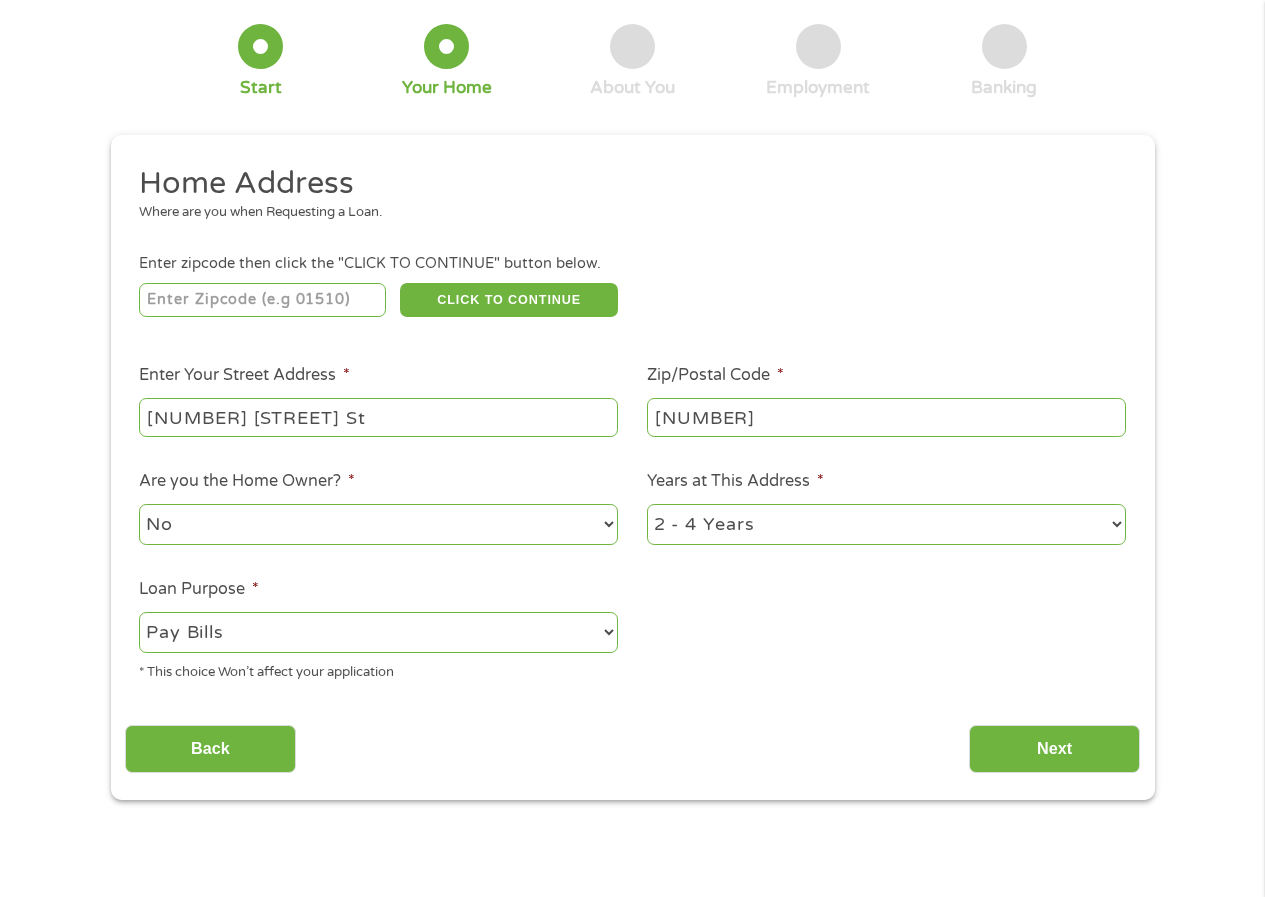 click on "--- Choose one --- Pay Bills Debt Consolidation Home Improvement Major Purchase Car Loan Short Term Cash Medical Expenses Other" at bounding box center [378, 632] 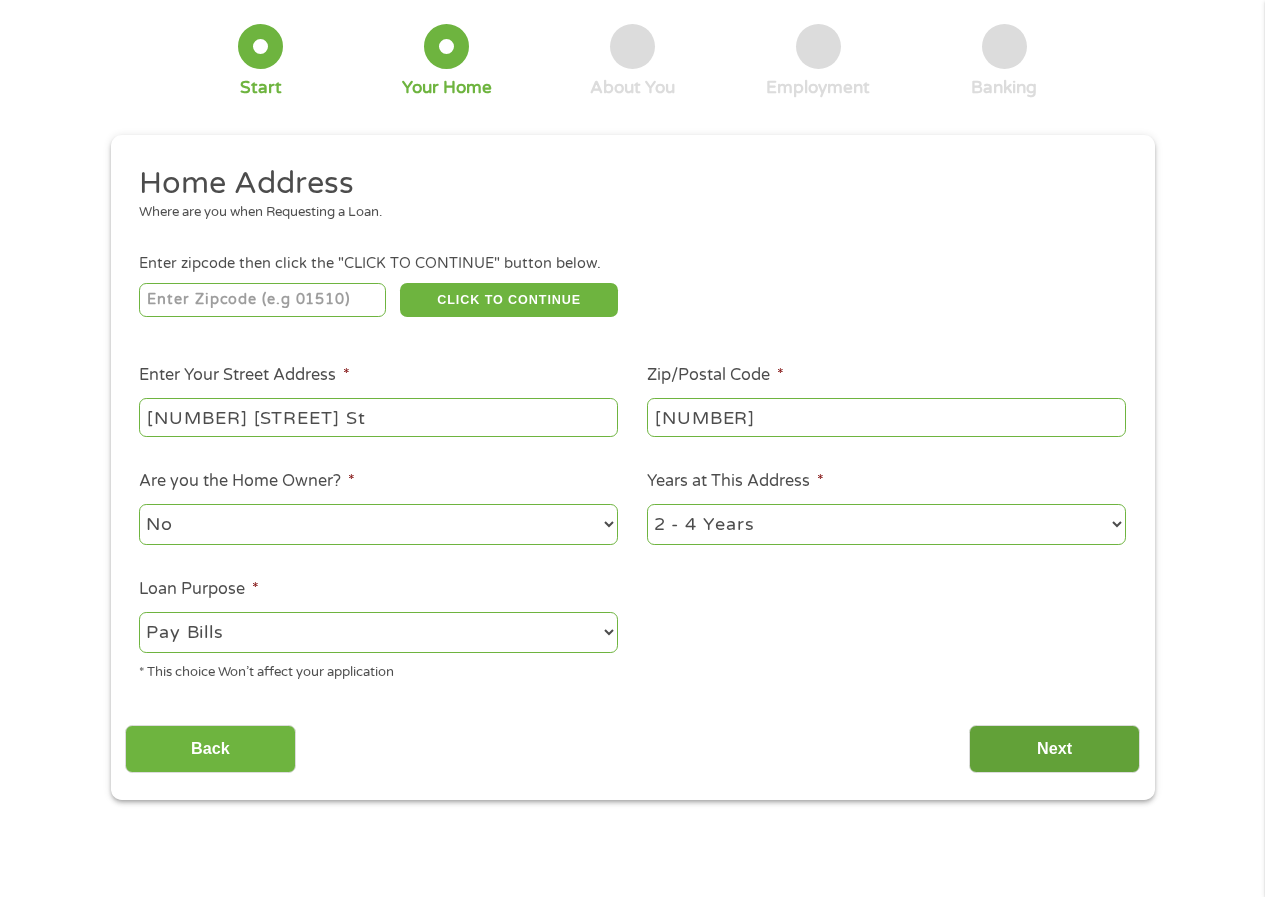 click on "Next" at bounding box center [1054, 749] 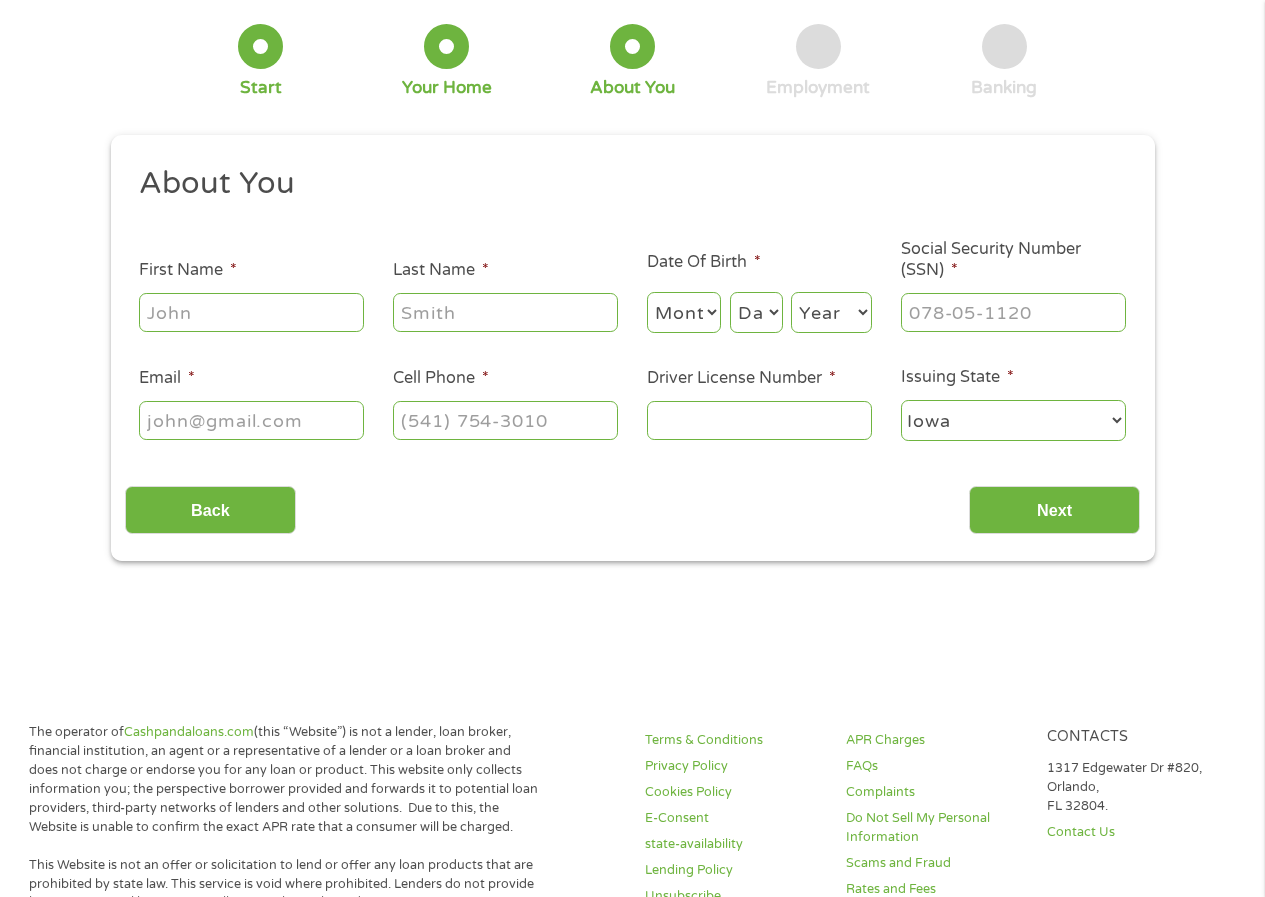 scroll, scrollTop: 0, scrollLeft: 0, axis: both 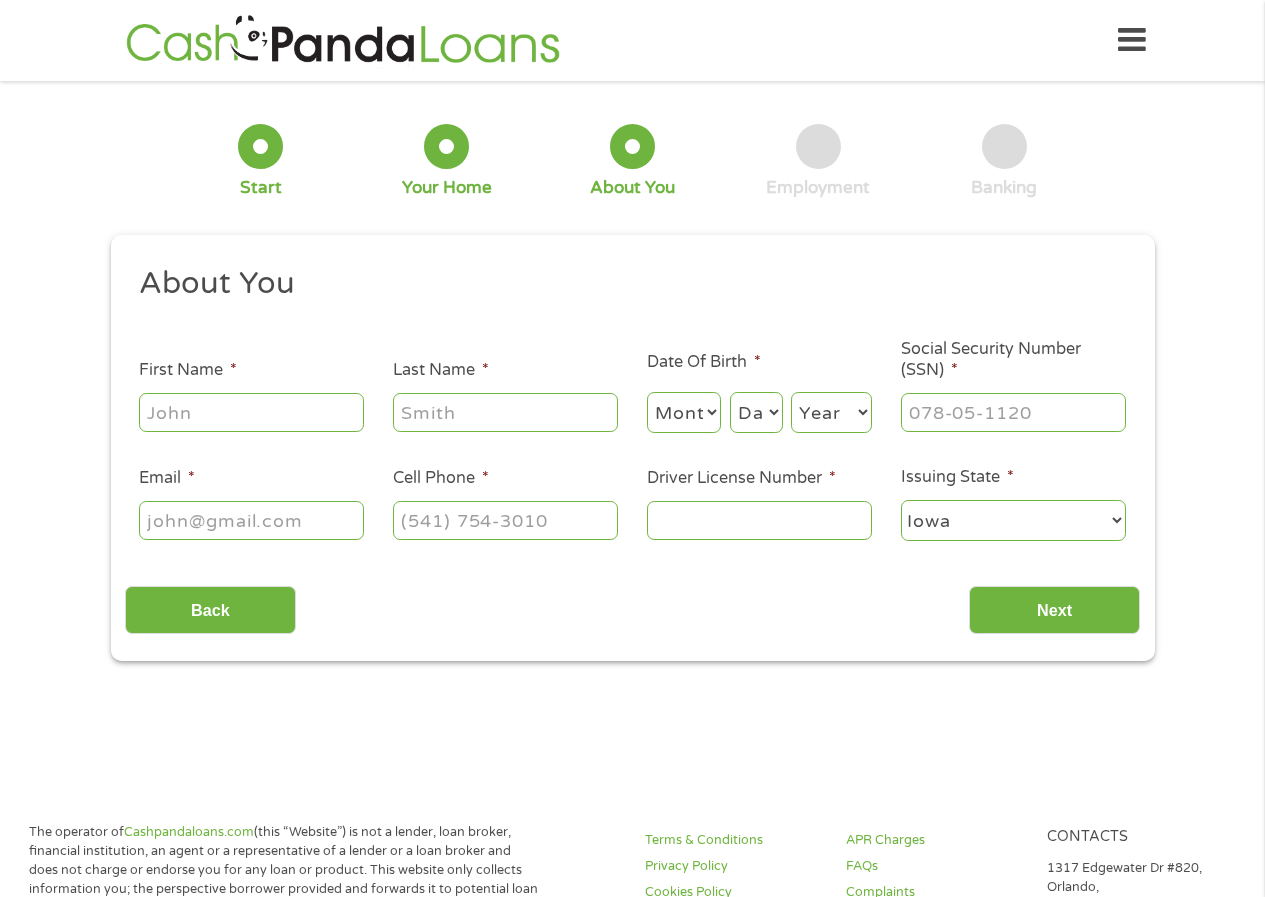 click on "First Name *" at bounding box center [251, 412] 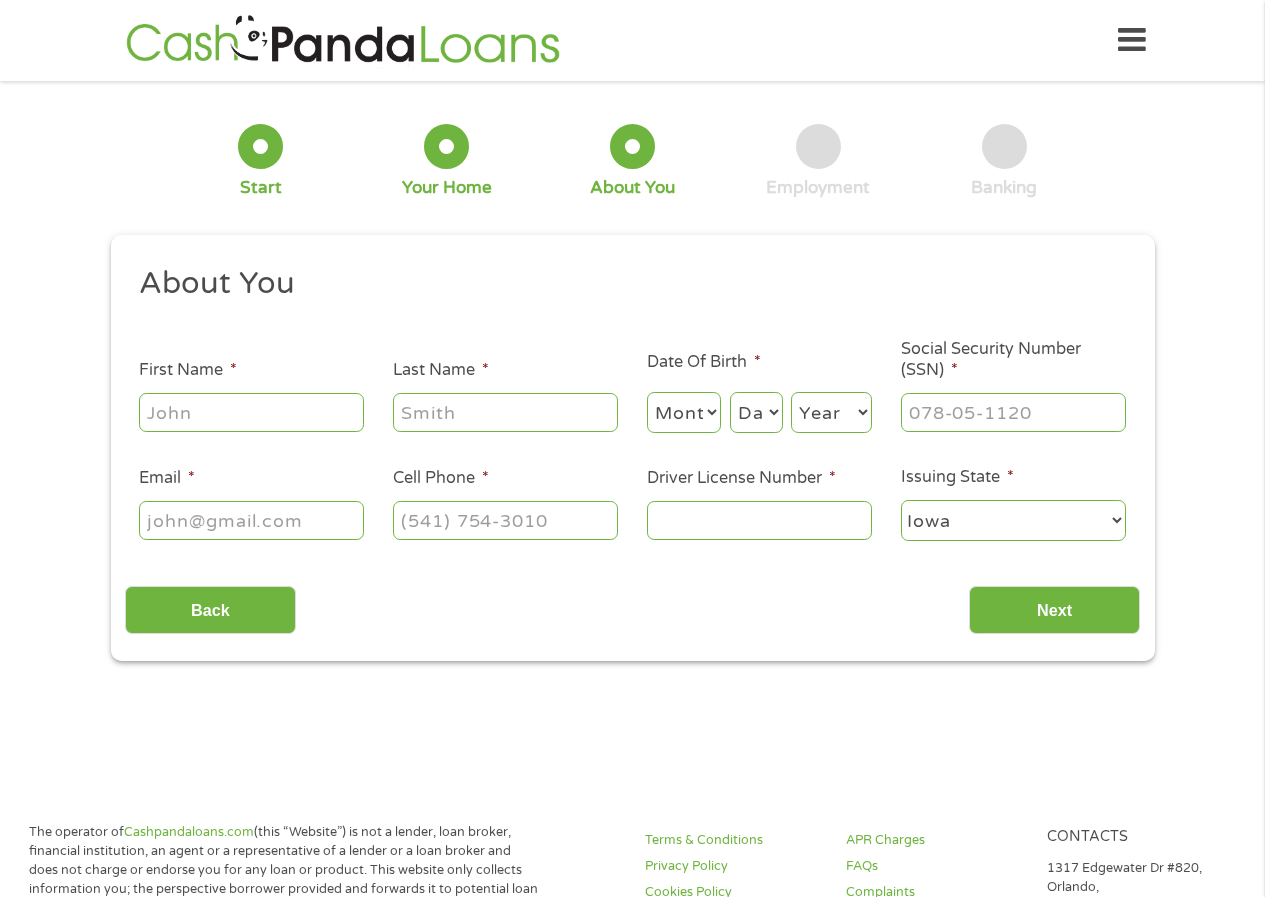 type on "[FIRST]" 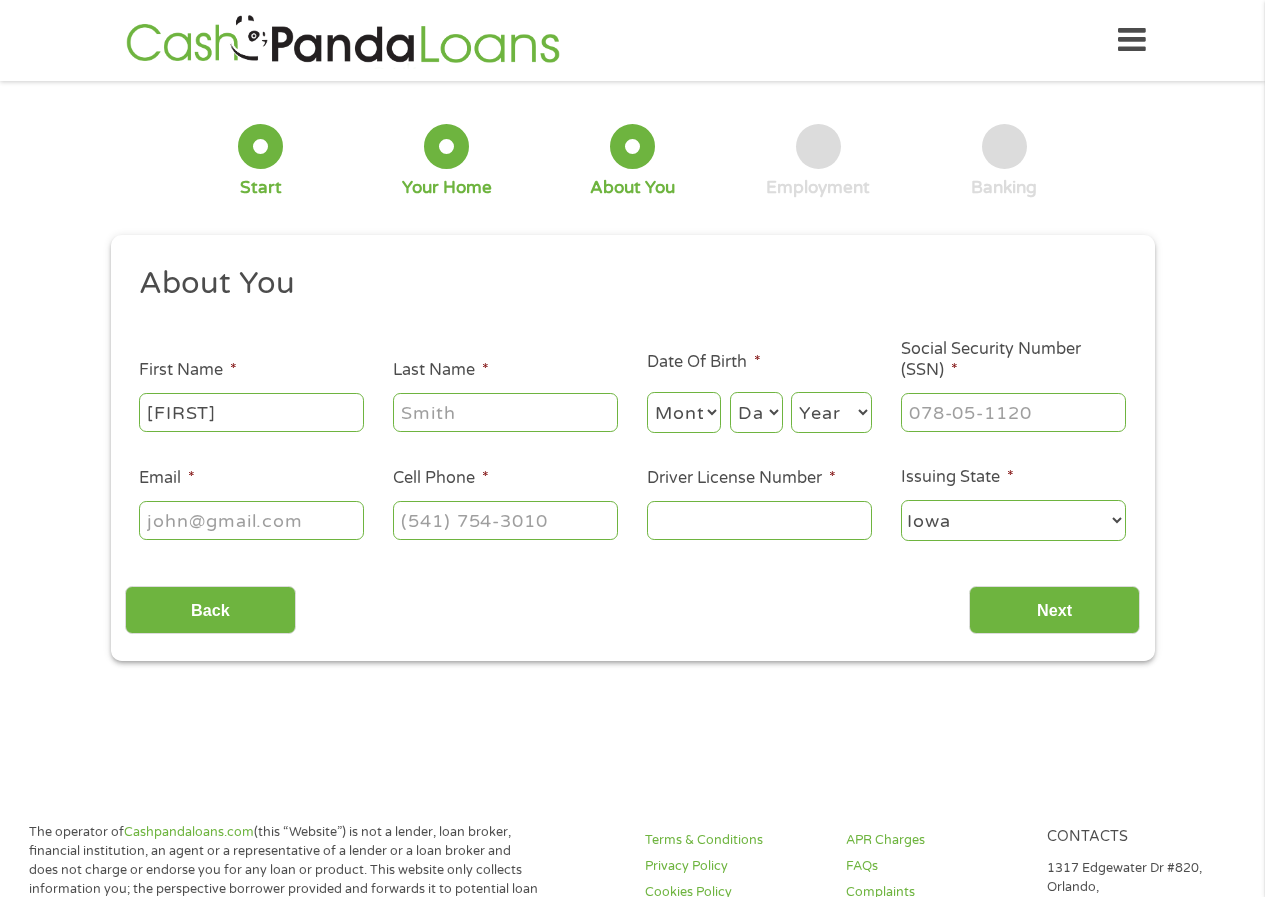 type on "[LAST]" 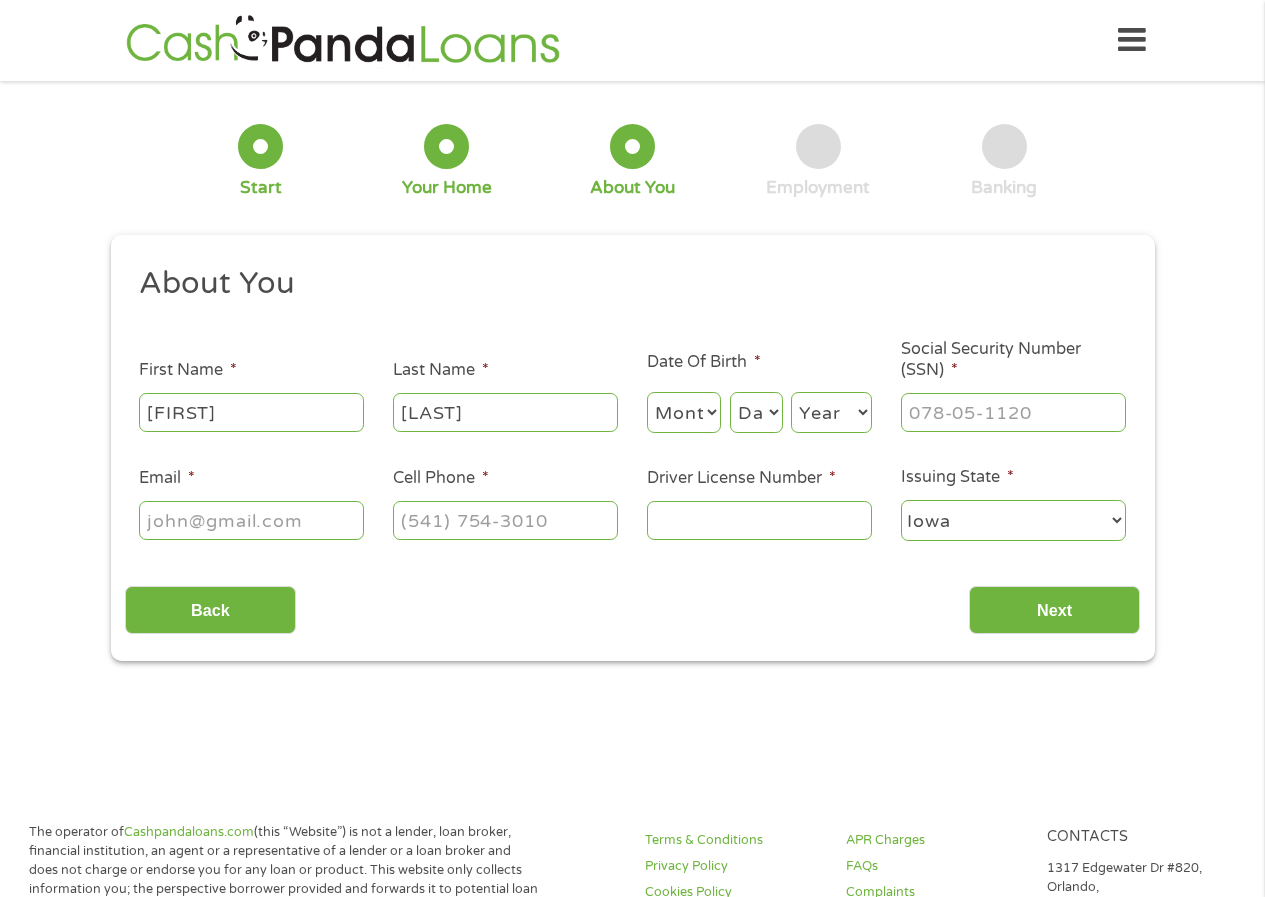 type on "[EMAIL]" 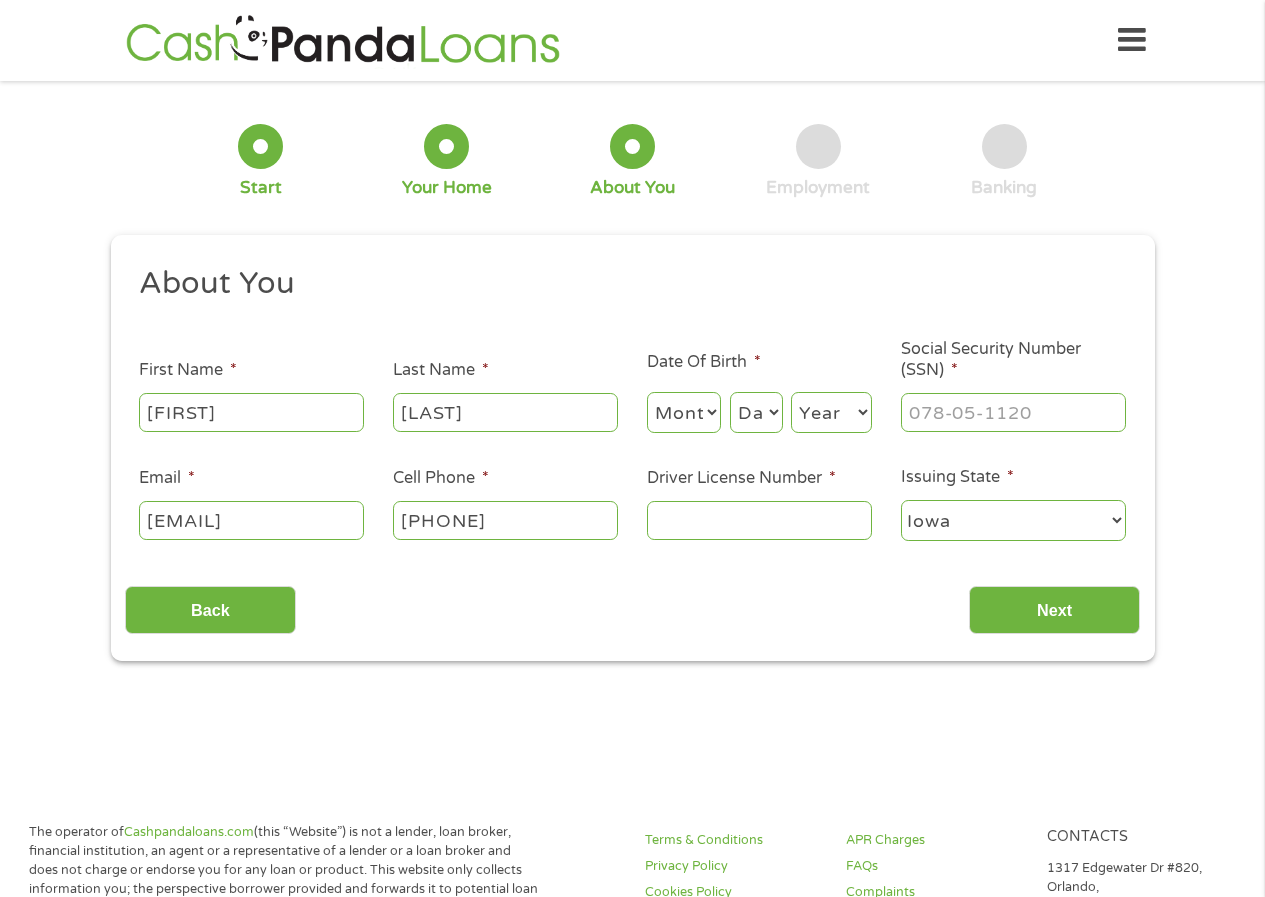 type on "([AREA_CODE]) [PHONE]" 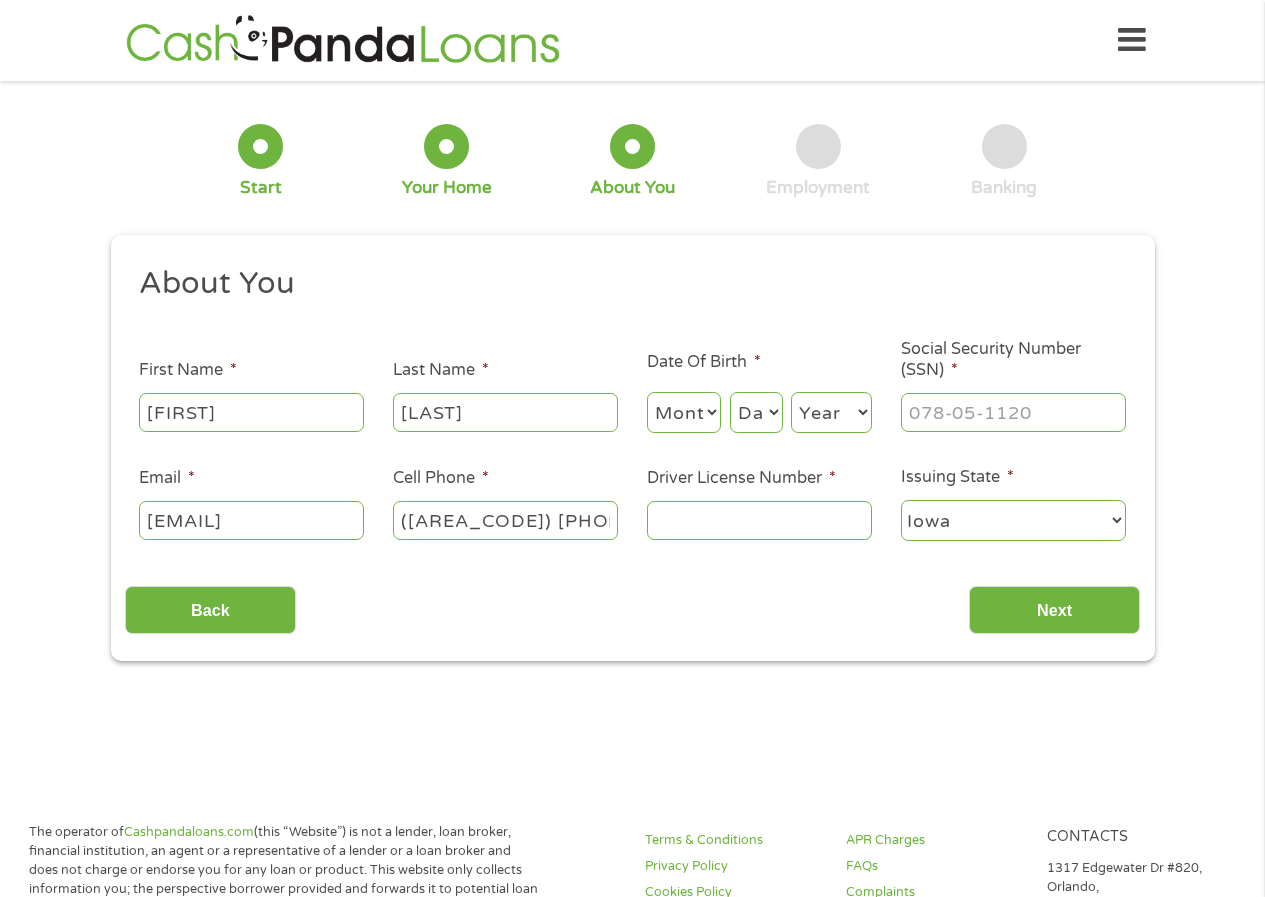 click on "Month 1 2 3 4 5 6 7 8 9 10 11 12" at bounding box center [684, 412] 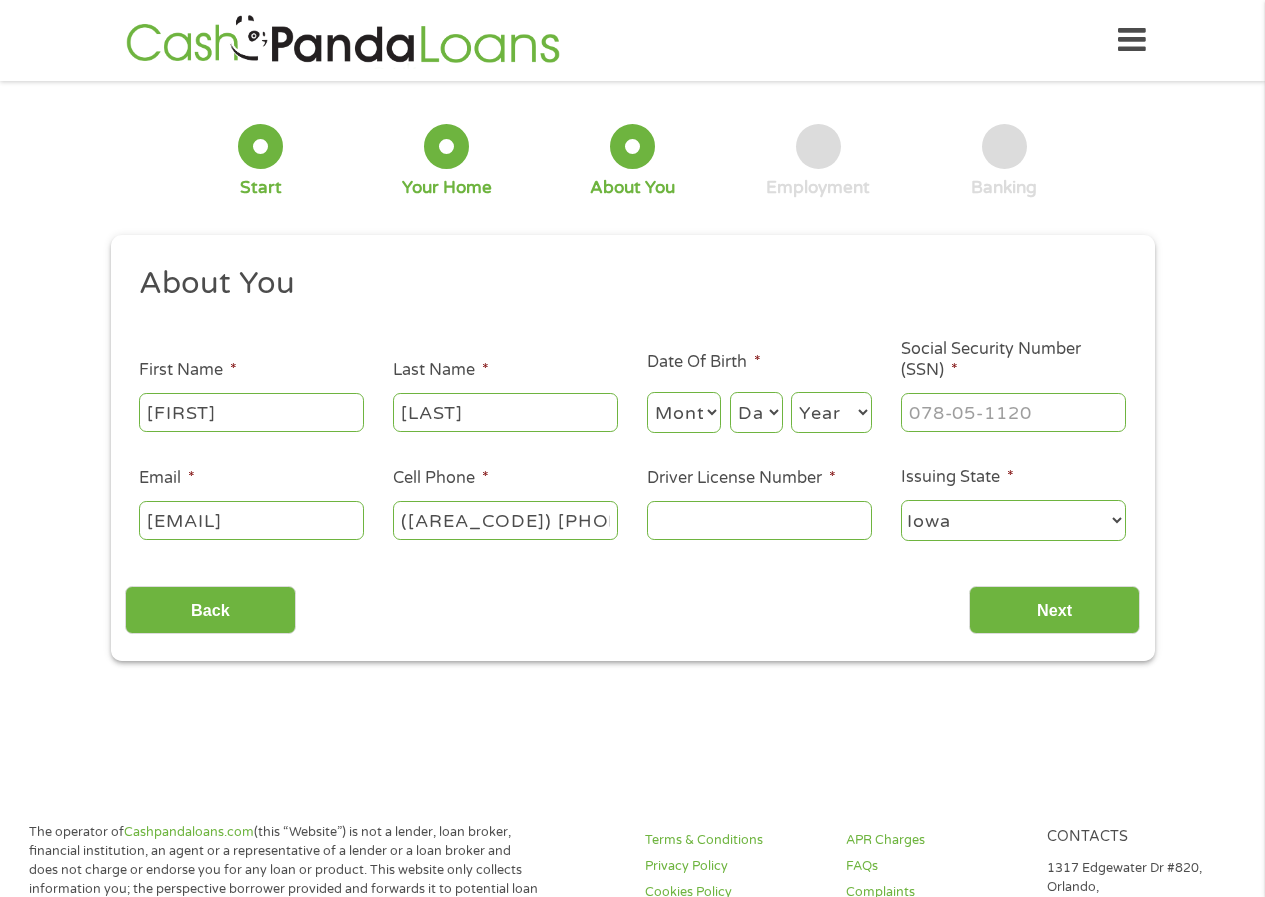 select on "10" 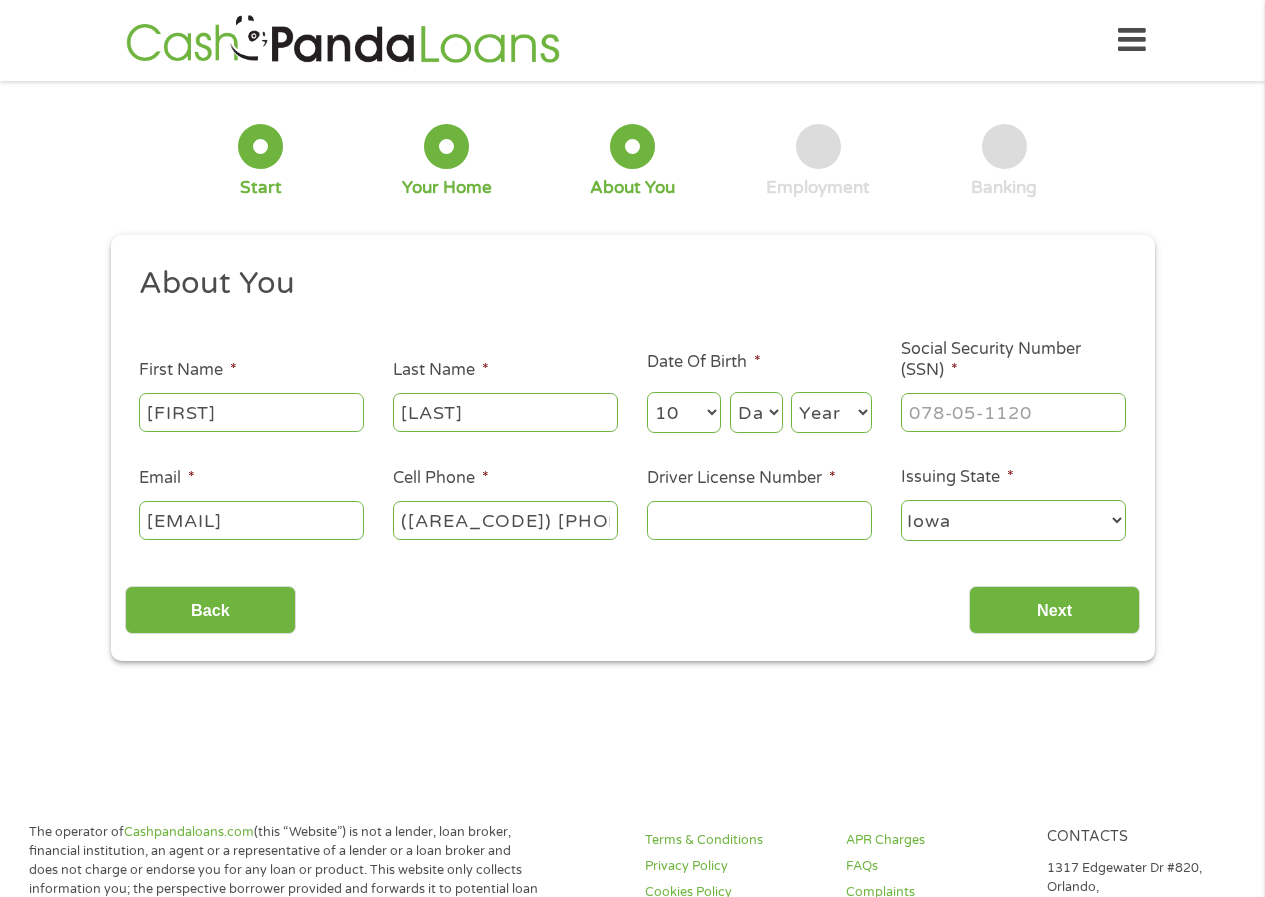 click on "Month 1 2 3 4 5 6 7 8 9 10 11 12" at bounding box center (684, 412) 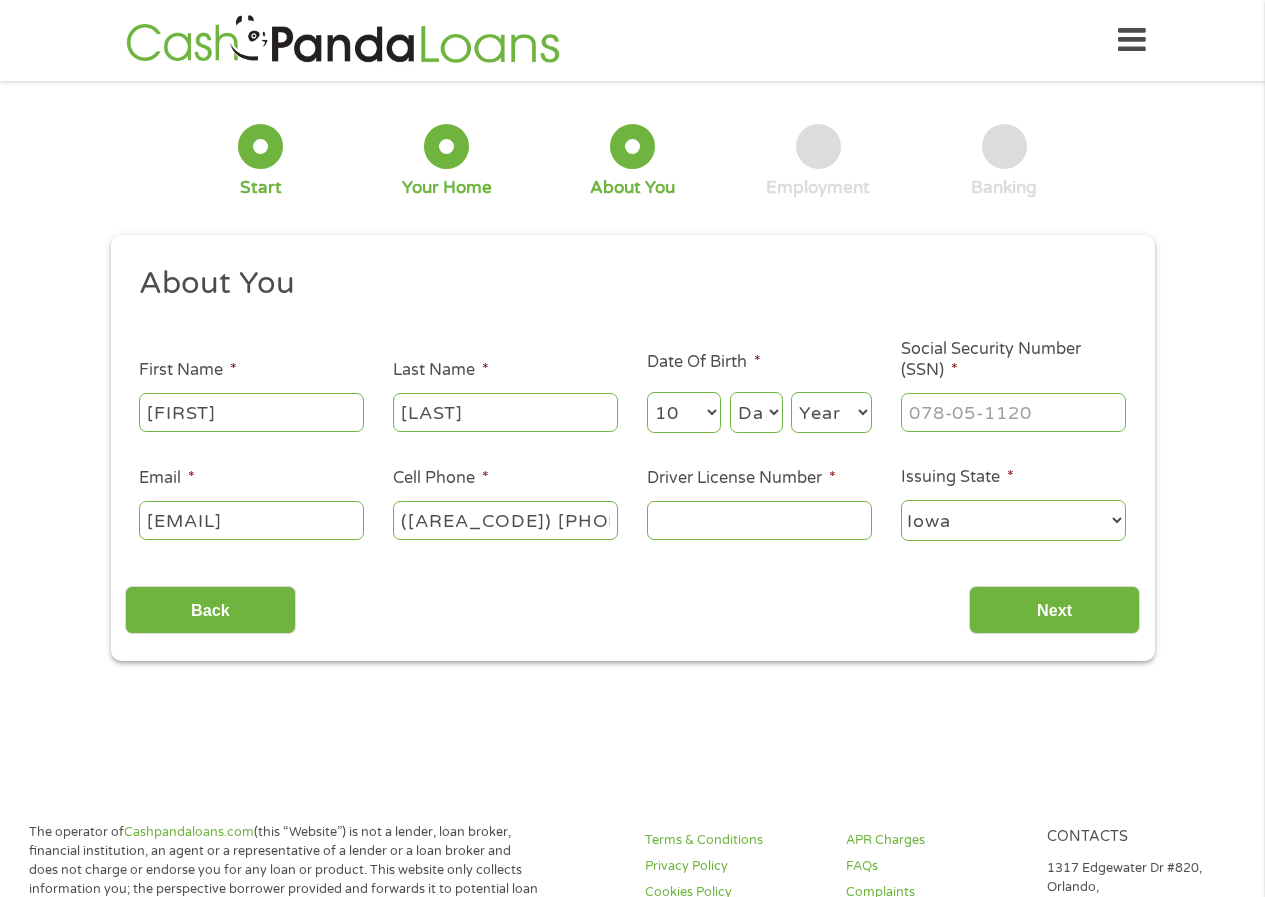 click on "Day 1 2 3 4 5 6 7 8 9 10 11 12 13 14 15 16 17 18 19 20 21 22 23 24 25 26 27 28 29 30 31" at bounding box center [756, 412] 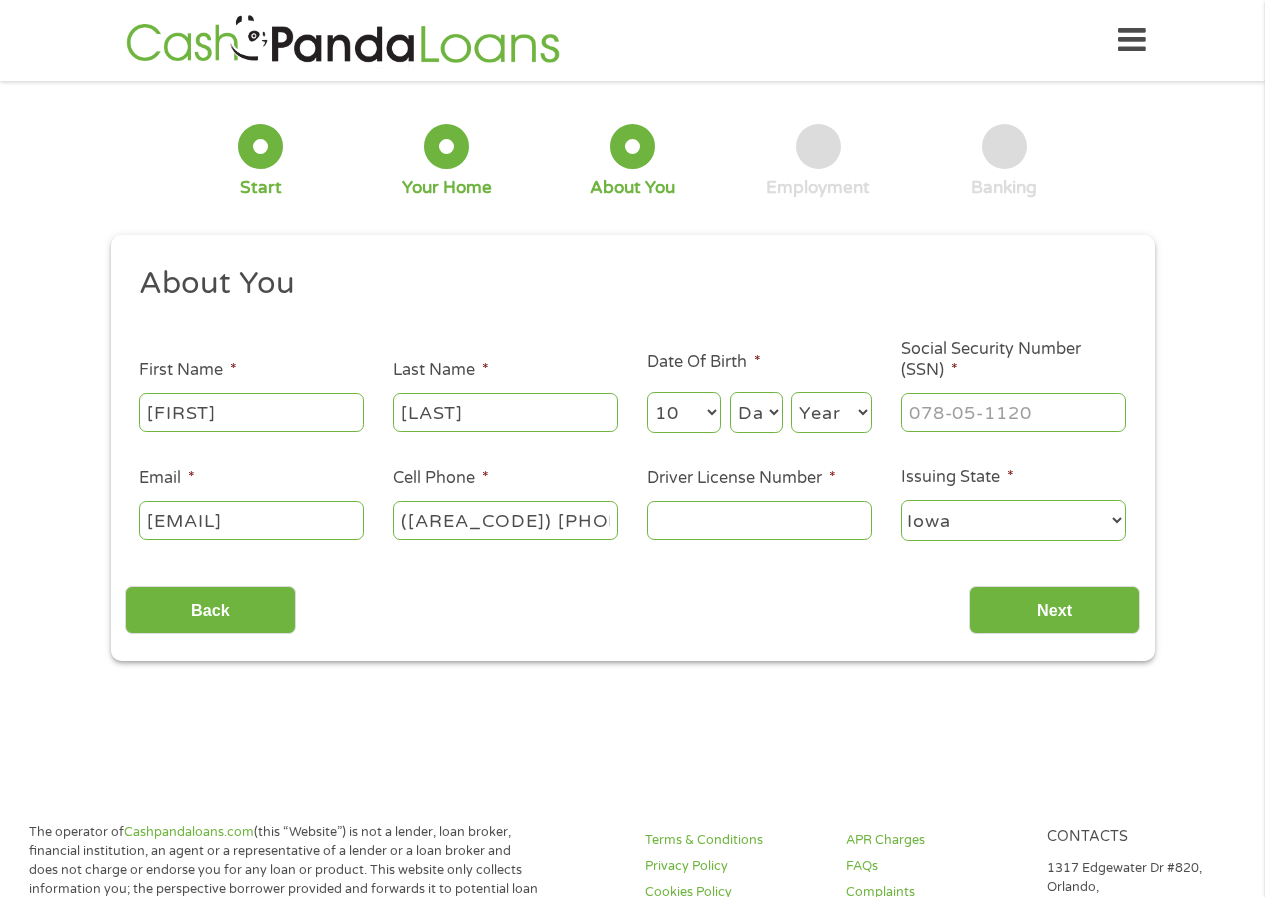 select on "26" 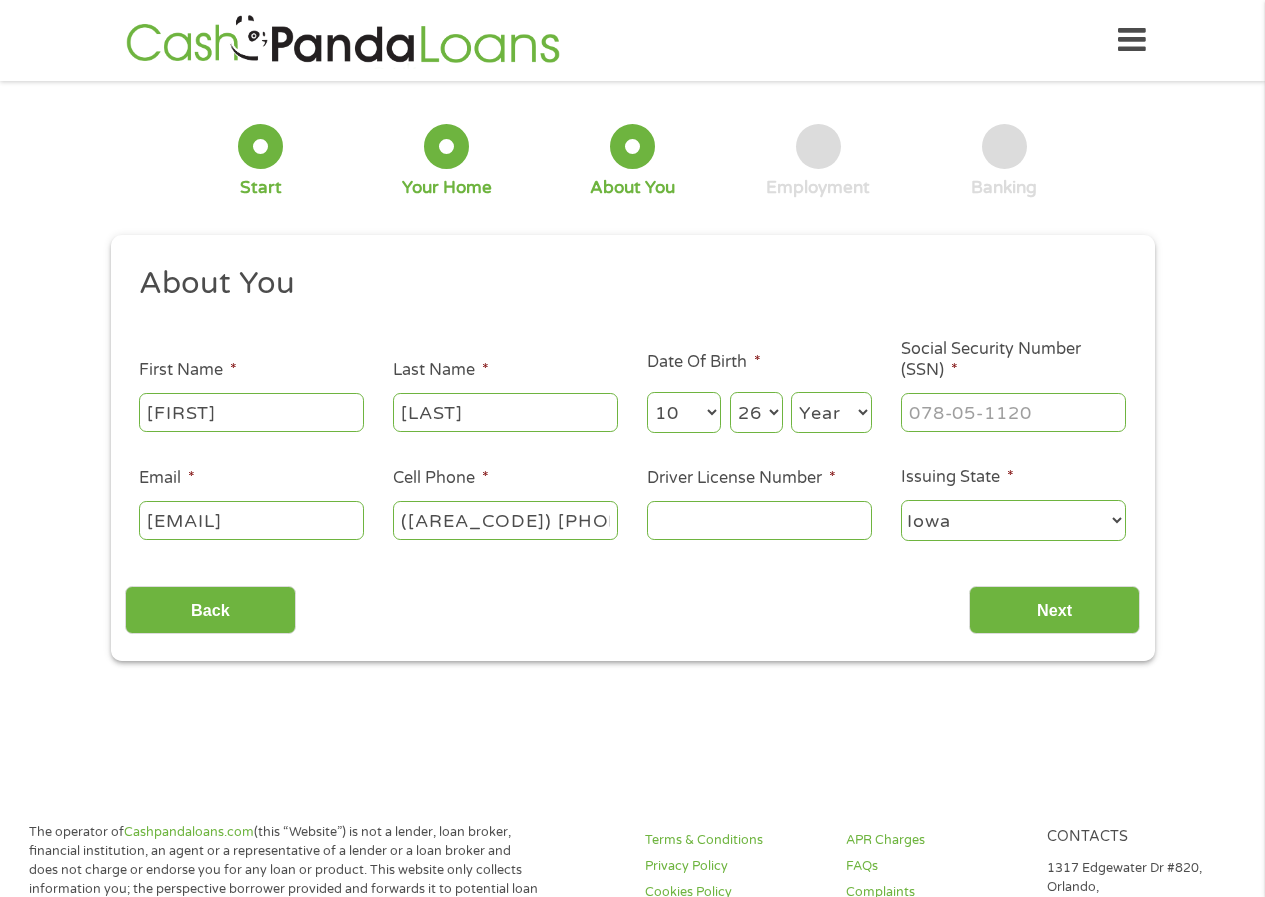 click on "Day 1 2 3 4 5 6 7 8 9 10 11 12 13 14 15 16 17 18 19 20 21 22 23 24 25 26 27 28 29 30 31" at bounding box center [756, 412] 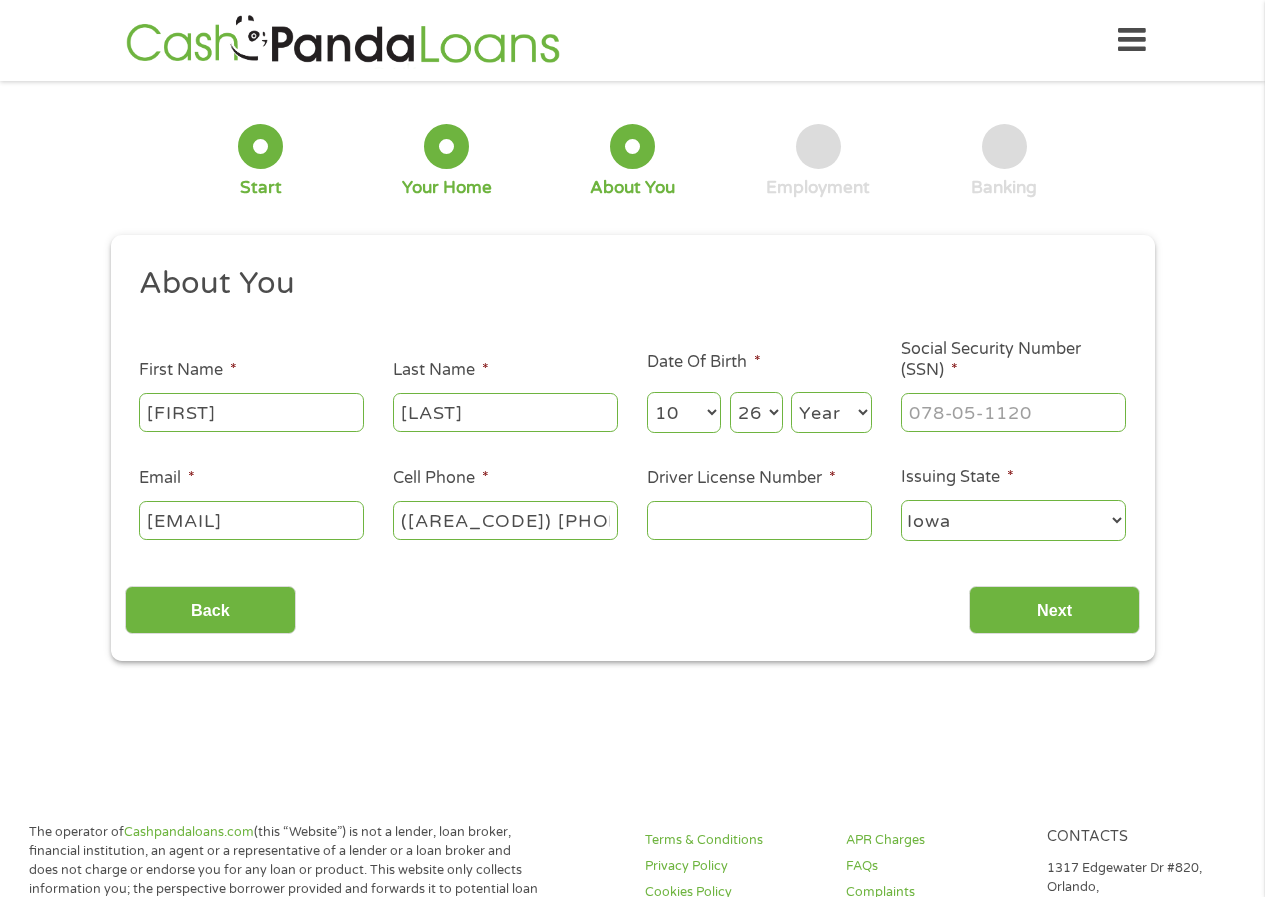 click on "Year 2007 2006 2005 2004 2003 2002 2001 2000 1999 1998 1997 1996 1995 1994 1993 1992 1991 1990 1989 1988 1987 1986 1985 1984 1983 1982 1981 1980 1979 1978 1977 1976 1975 1974 1973 1972 1971 1970 1969 1968 1967 1966 1965 1964 1963 1962 1961 1960 1959 1958 1957 1956 1955 1954 1953 1952 1951 1950 1949 1948 1947 1946 1945 1944 1943 1942 1941 1940 1939 1938 1937 1936 1935 1934 1933 1932 1931 1930 1929 1928 1927 1926 1925 1924 1923 1922 1921 1920" at bounding box center (831, 412) 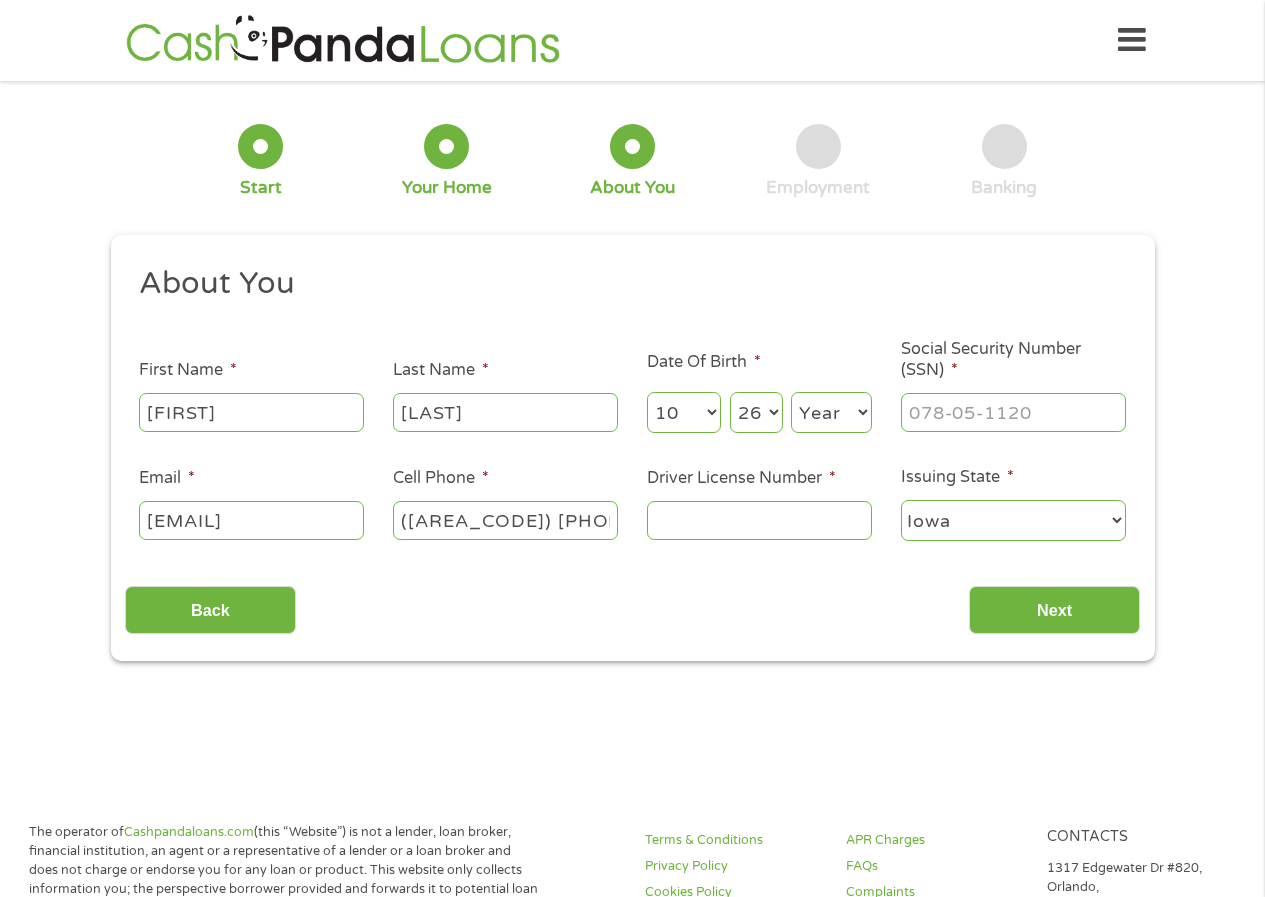 select on "1957" 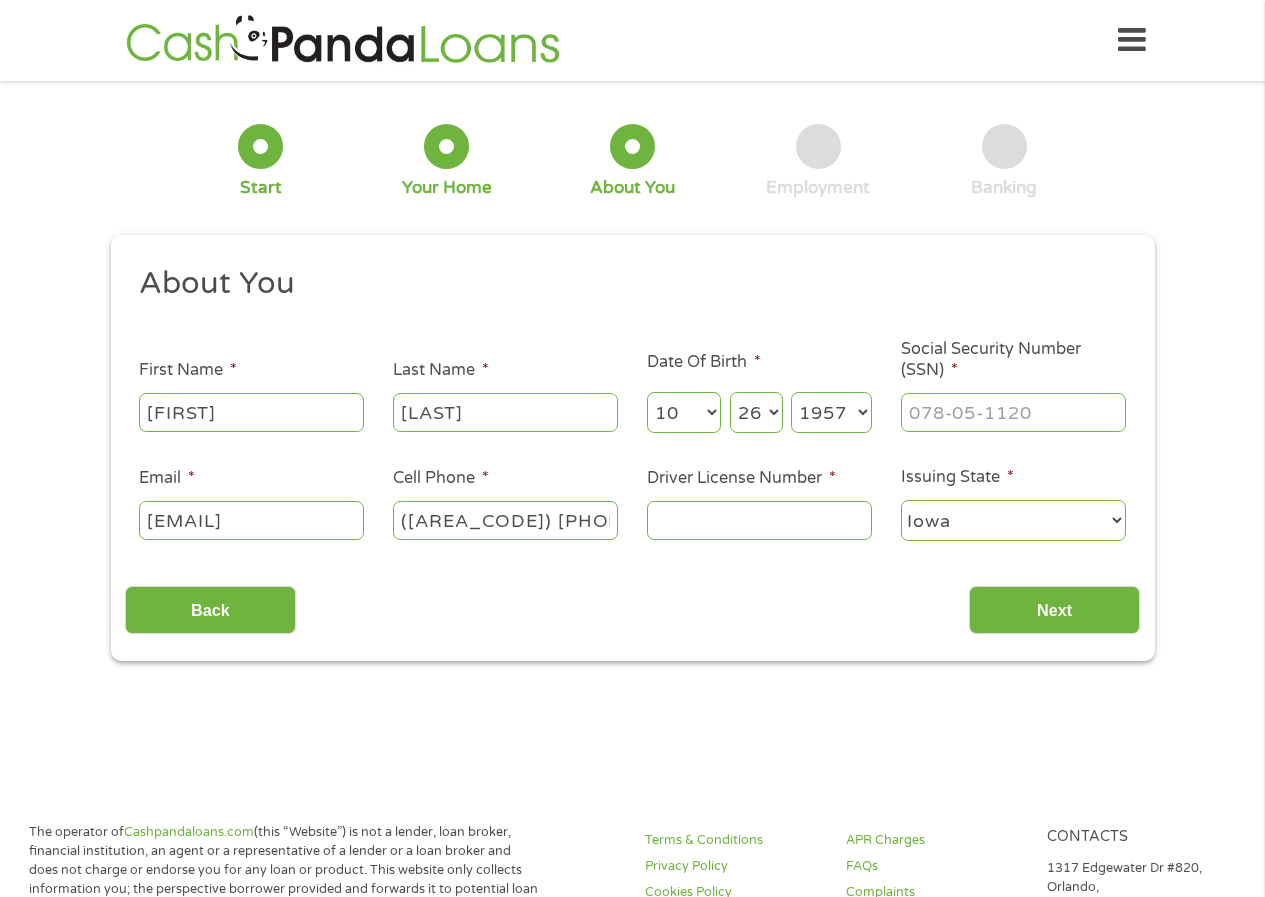 click on "Year 2007 2006 2005 2004 2003 2002 2001 2000 1999 1998 1997 1996 1995 1994 1993 1992 1991 1990 1989 1988 1987 1986 1985 1984 1983 1982 1981 1980 1979 1978 1977 1976 1975 1974 1973 1972 1971 1970 1969 1968 1967 1966 1965 1964 1963 1962 1961 1960 1959 1958 1957 1956 1955 1954 1953 1952 1951 1950 1949 1948 1947 1946 1945 1944 1943 1942 1941 1940 1939 1938 1937 1936 1935 1934 1933 1932 1931 1930 1929 1928 1927 1926 1925 1924 1923 1922 1921 1920" at bounding box center (831, 412) 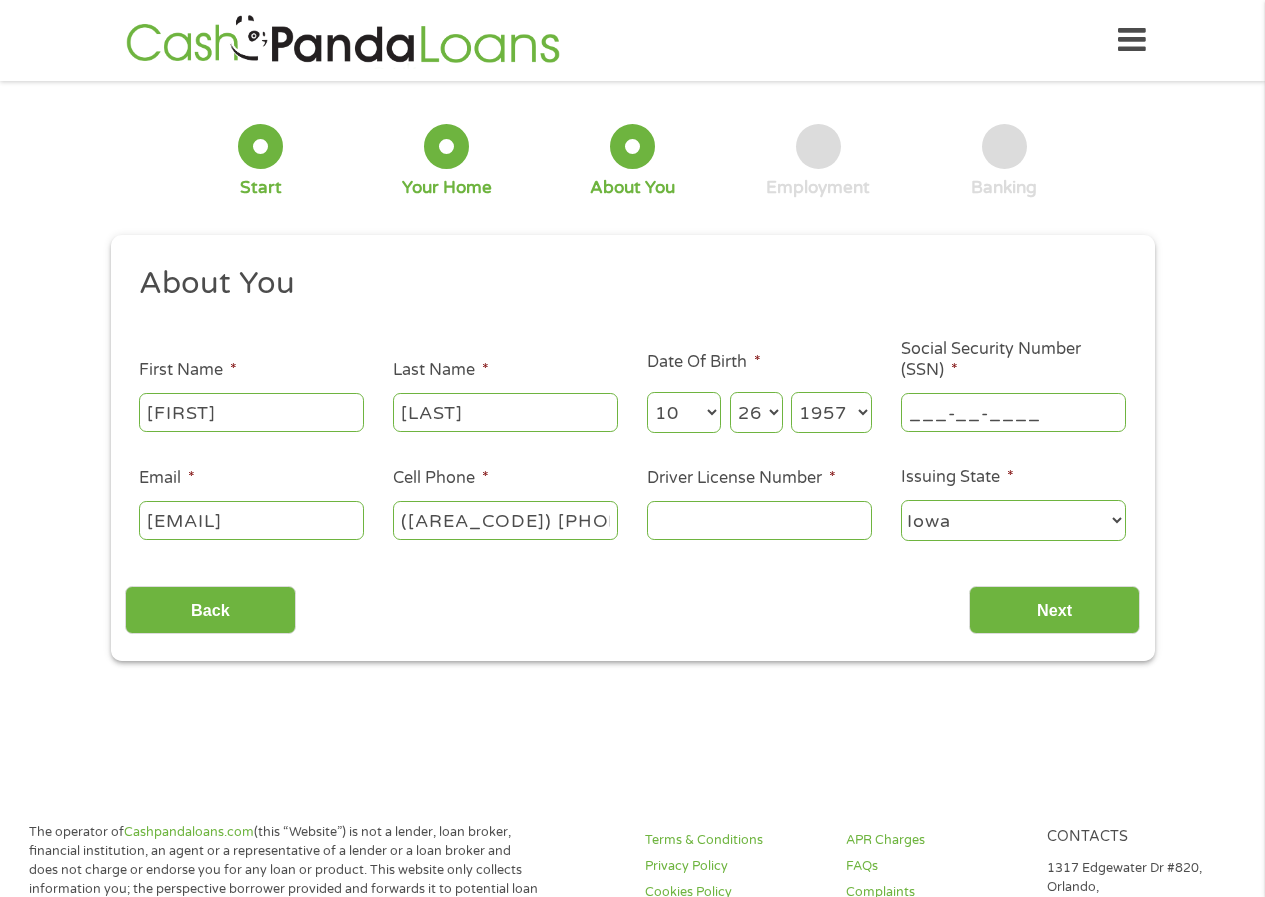 click on "___-__-____" at bounding box center (1013, 412) 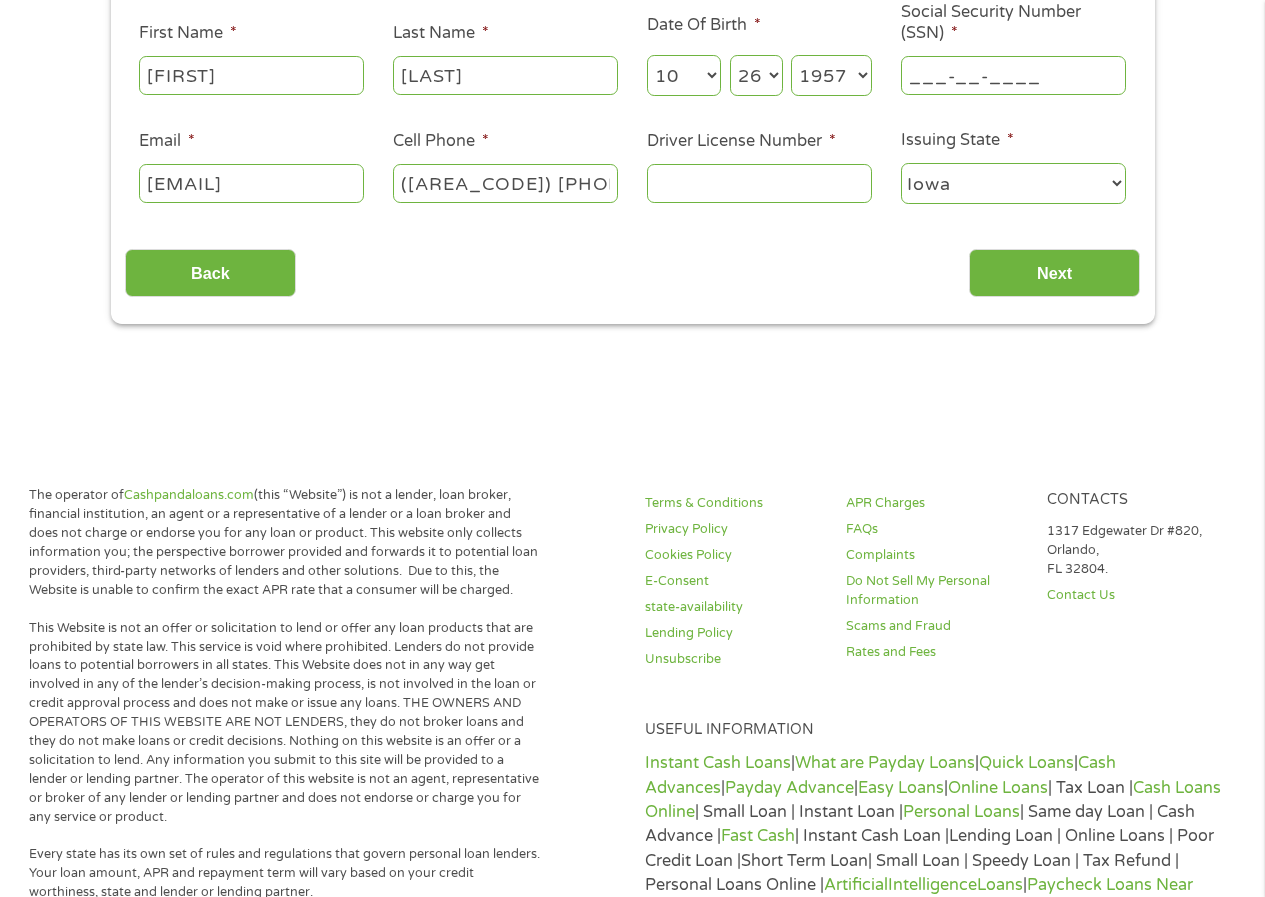 scroll, scrollTop: 302, scrollLeft: 0, axis: vertical 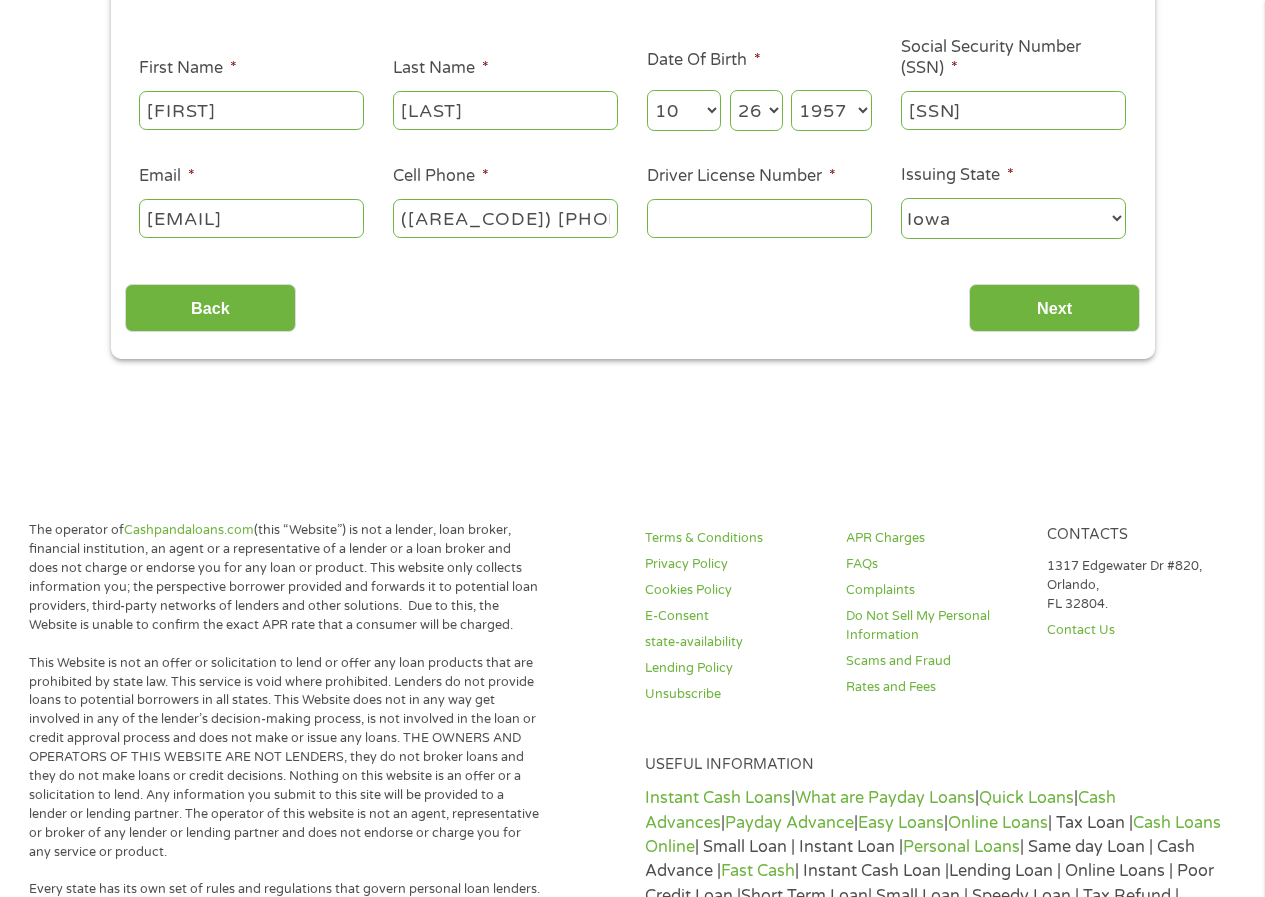 type on "[SSN]" 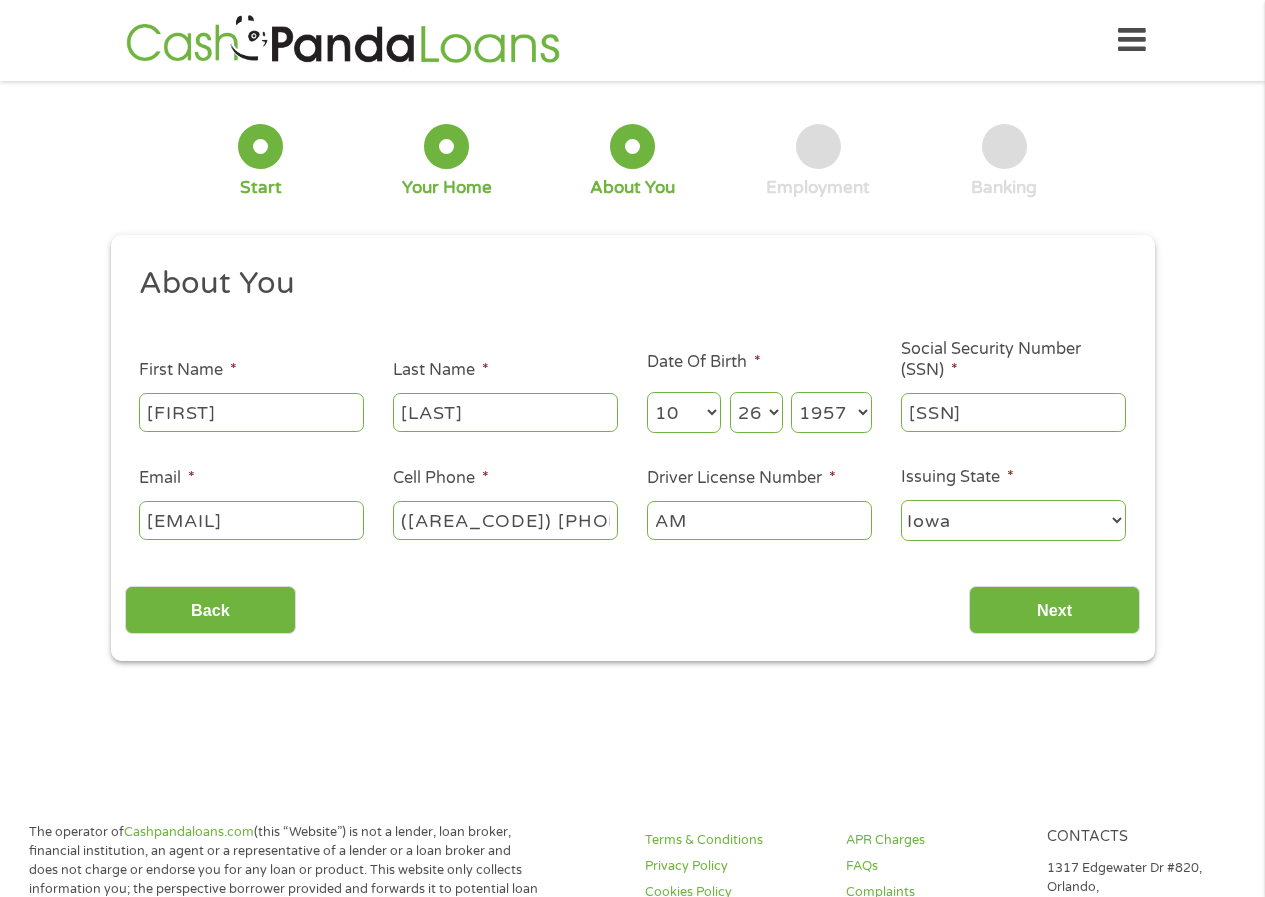 type on "AM" 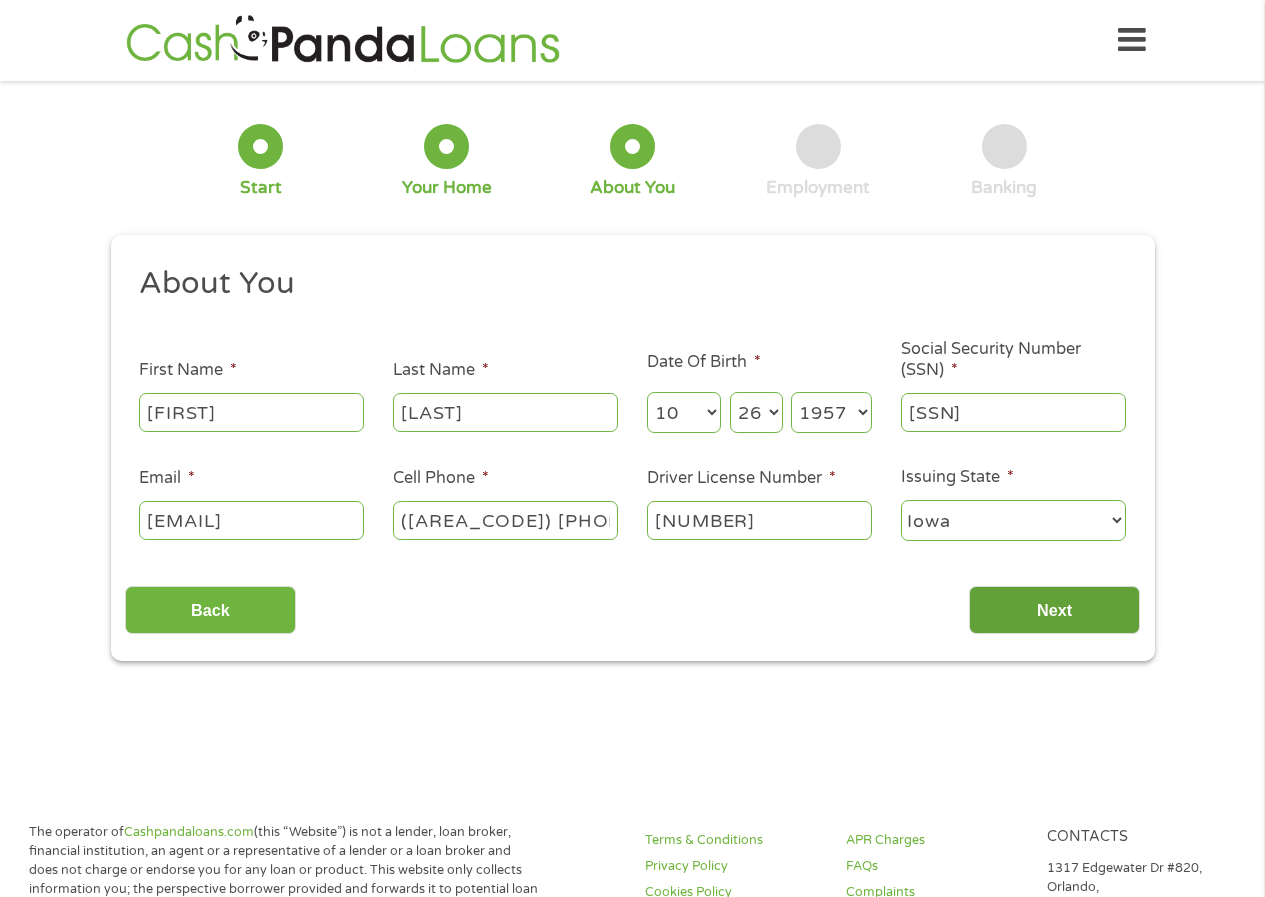 type on "[NUMBER]" 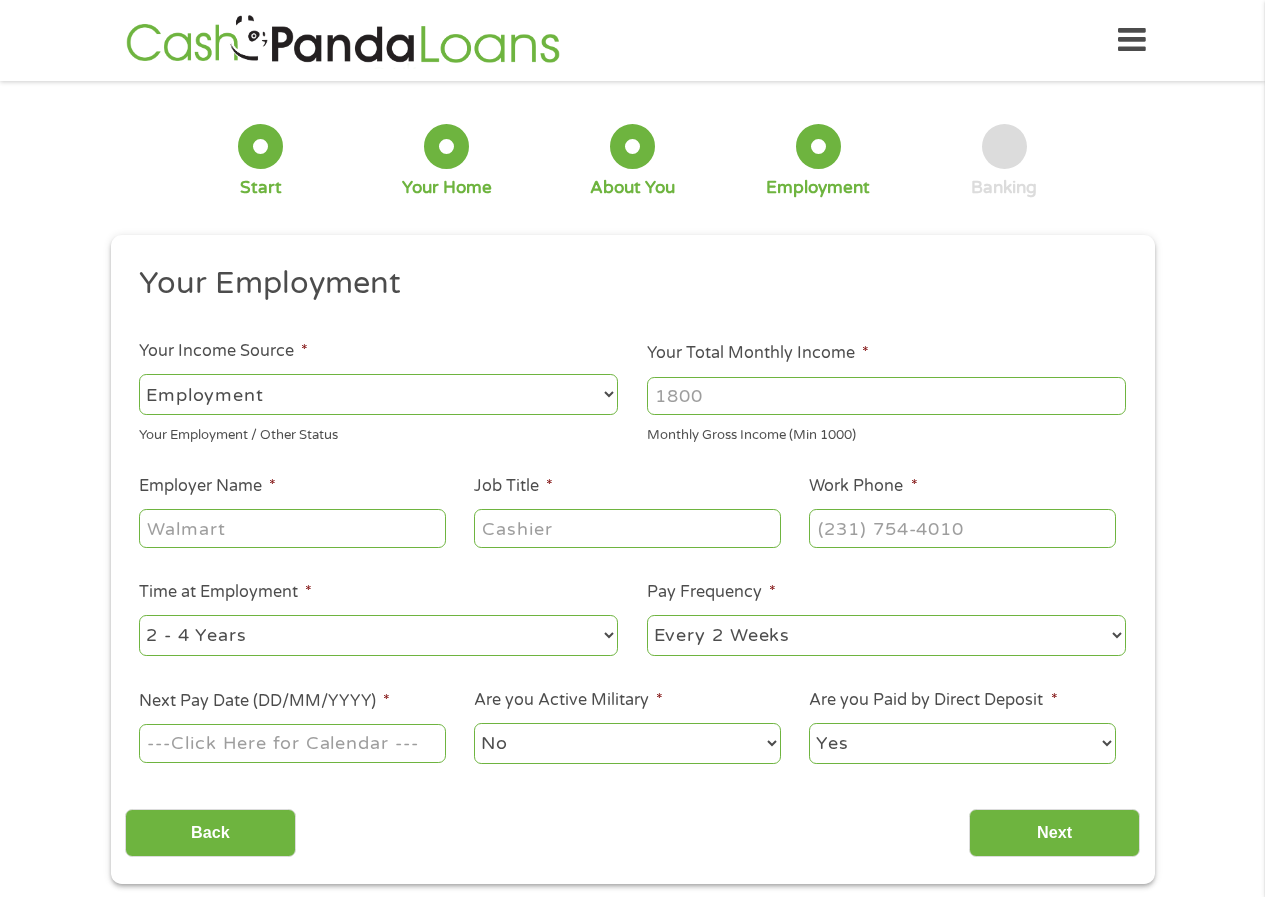 scroll, scrollTop: 8, scrollLeft: 8, axis: both 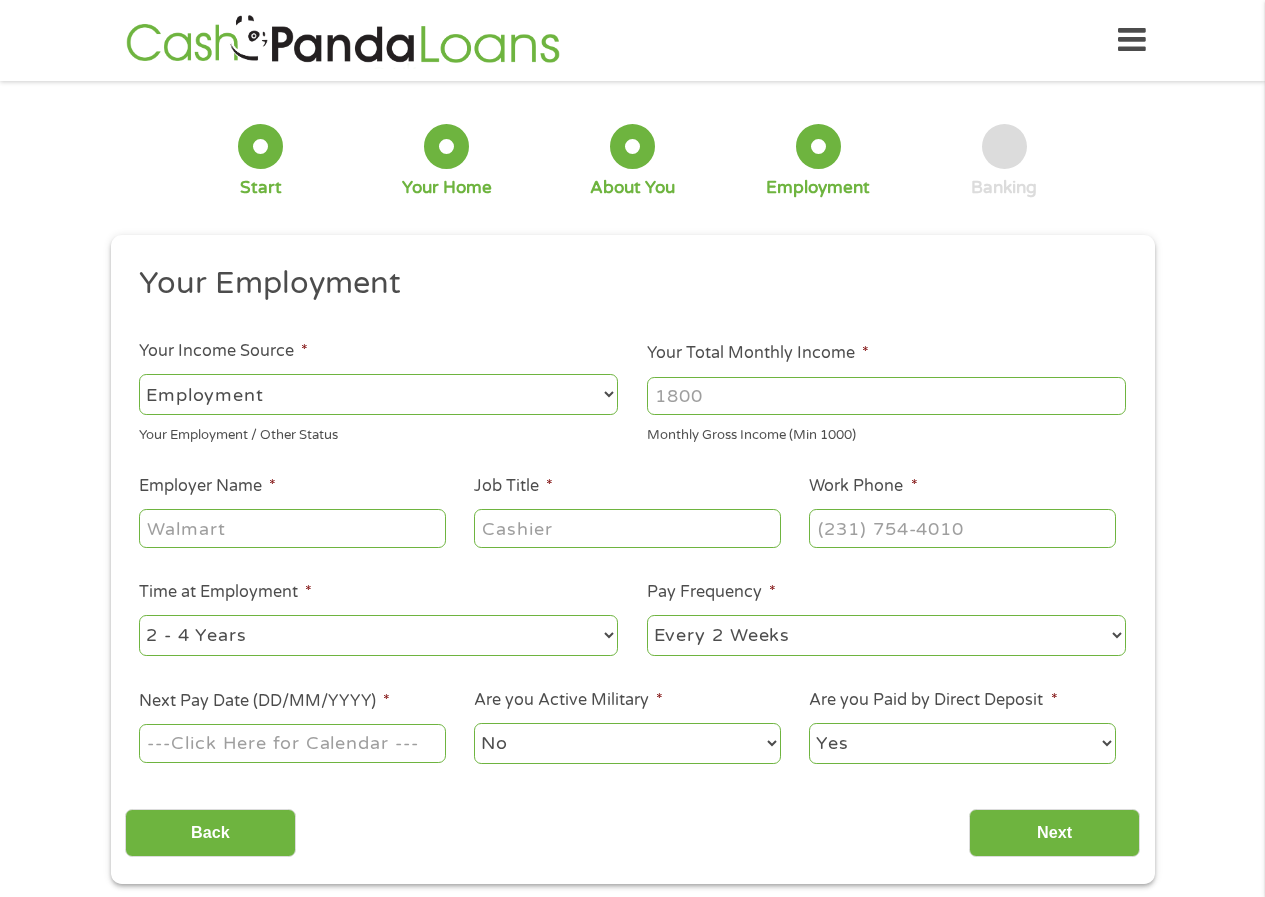 click on "--- Choose one --- Employment Self Employed Benefits" at bounding box center [378, 394] 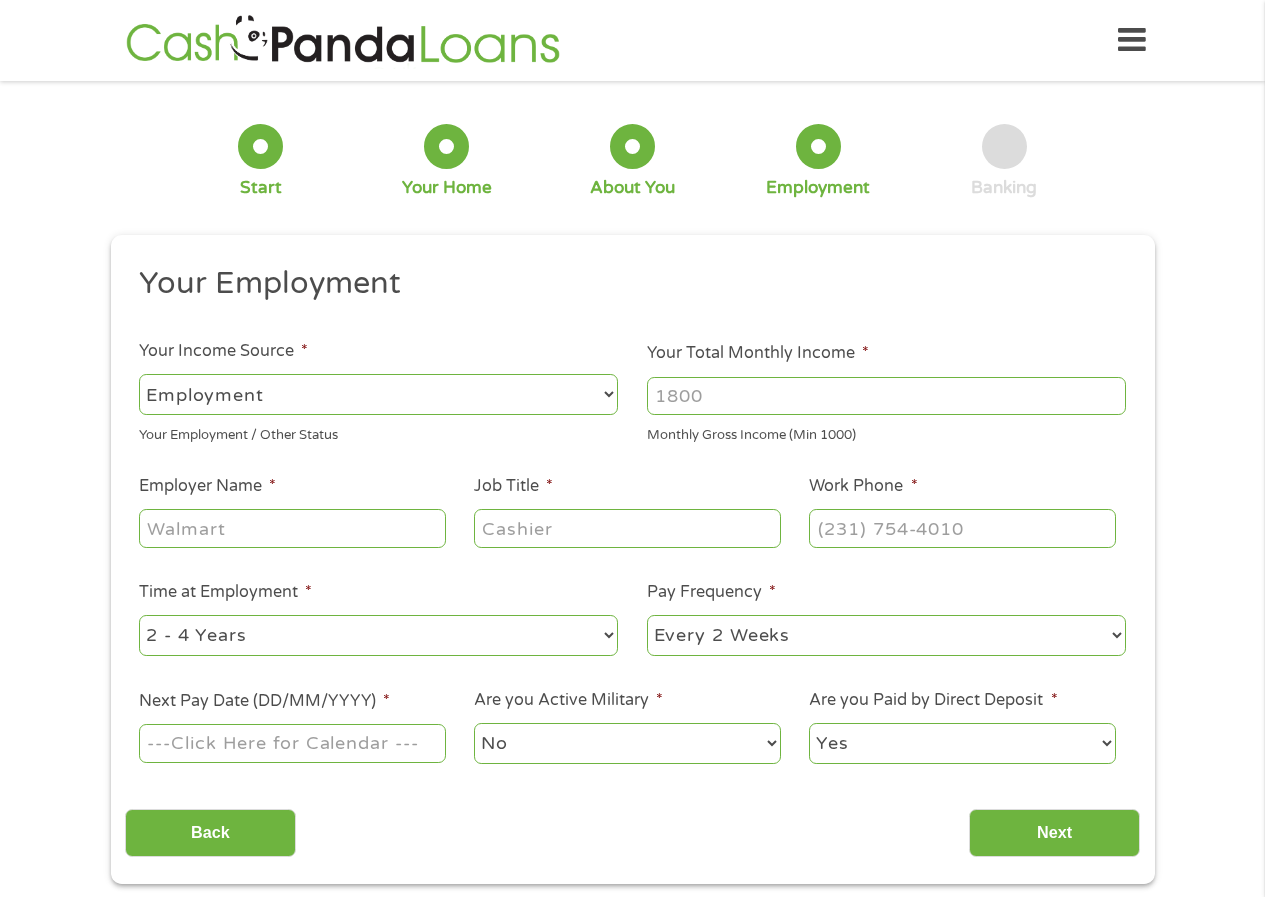 select on "benefits" 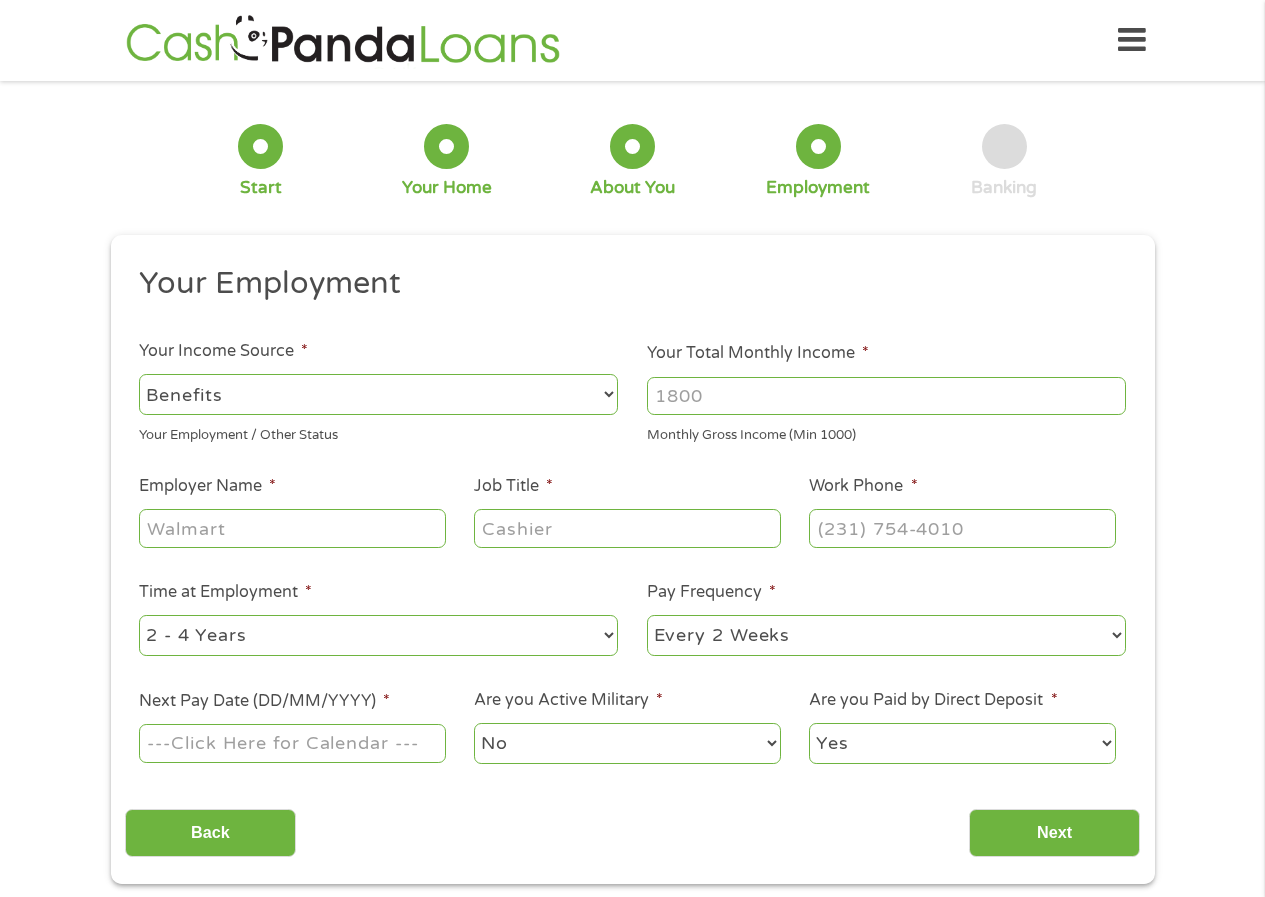 click on "--- Choose one --- Employment Self Employed Benefits" at bounding box center (378, 394) 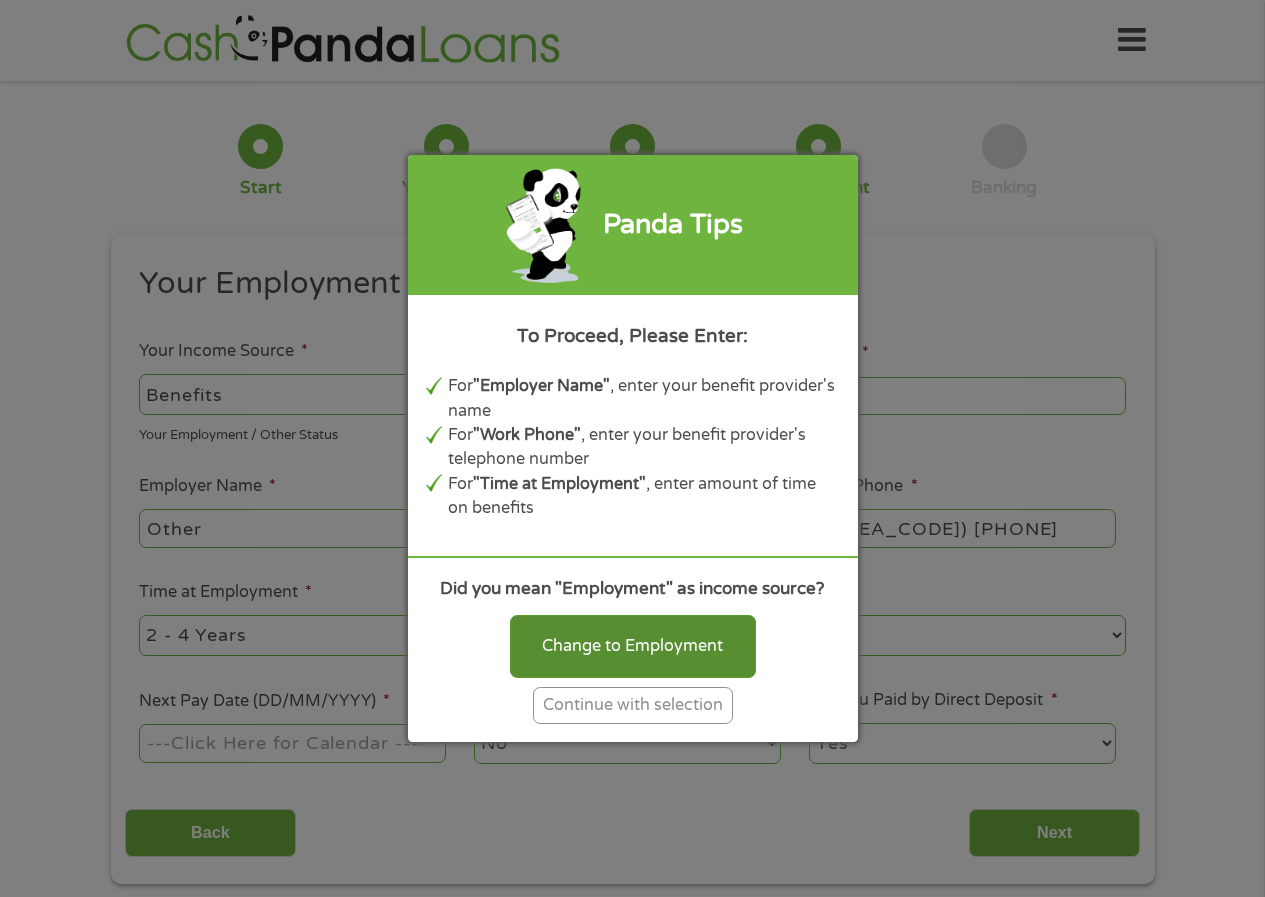 click on "Change to Employment" at bounding box center [633, 646] 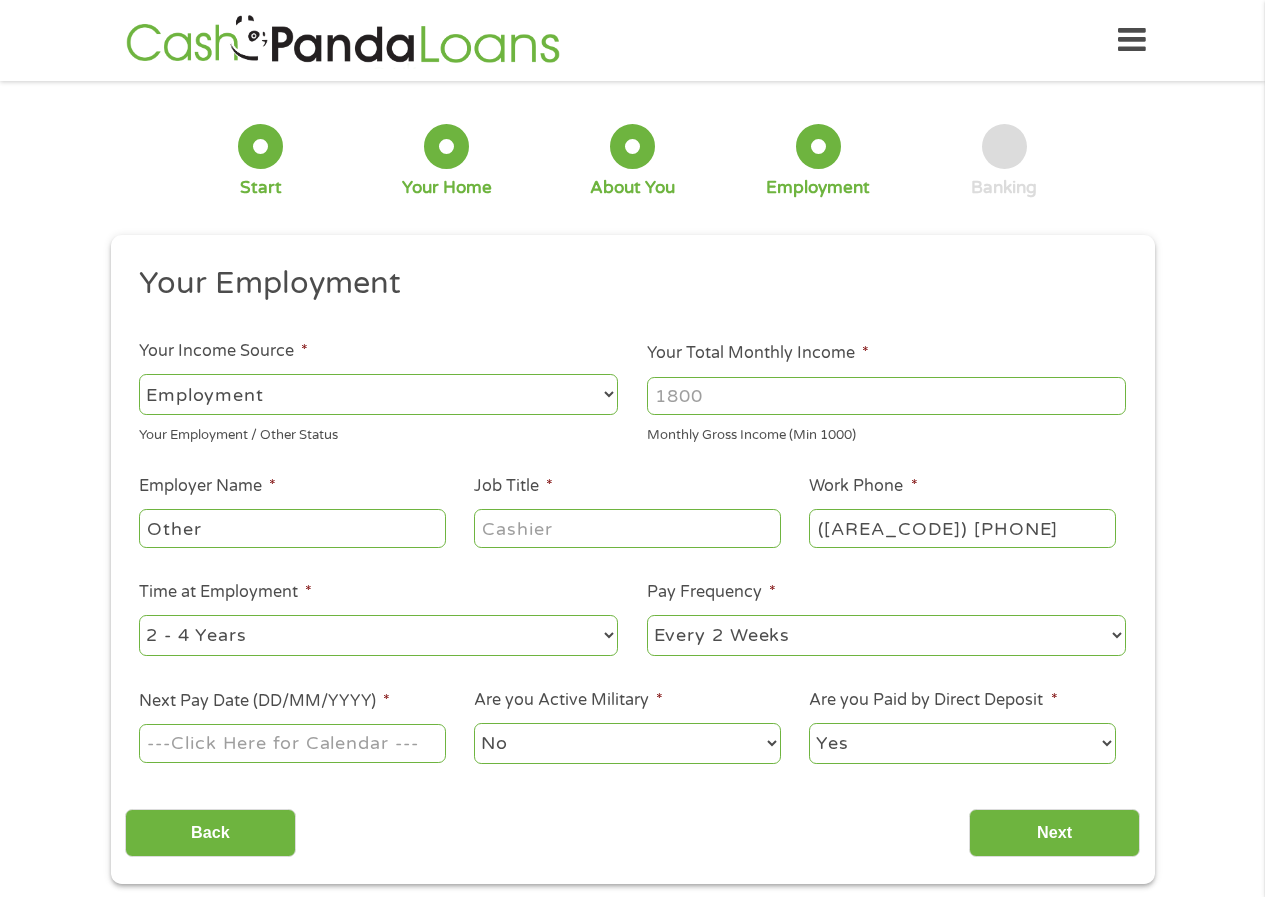 click on "--- Choose one --- Employment Self Employed Benefits" at bounding box center (378, 394) 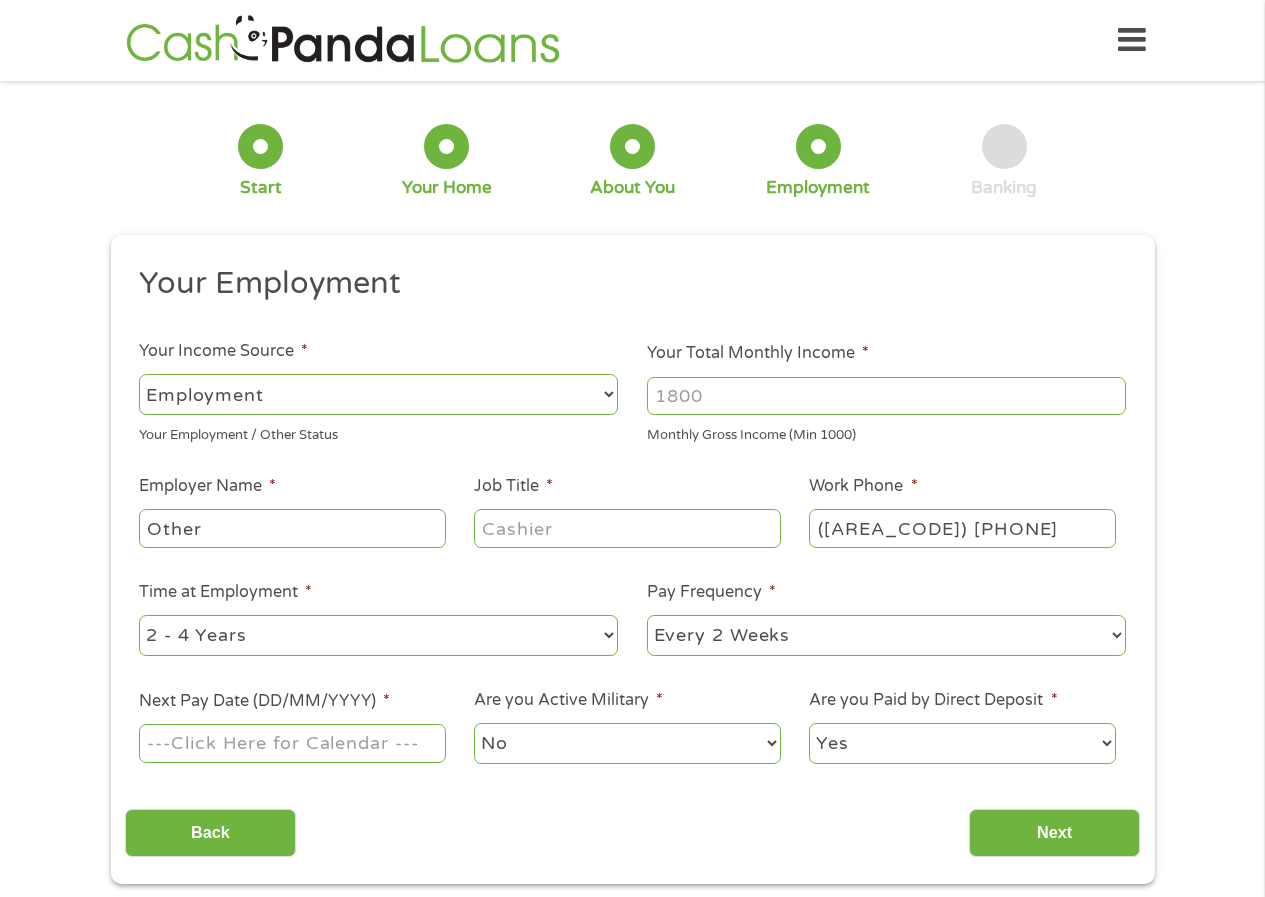 select on "benefits" 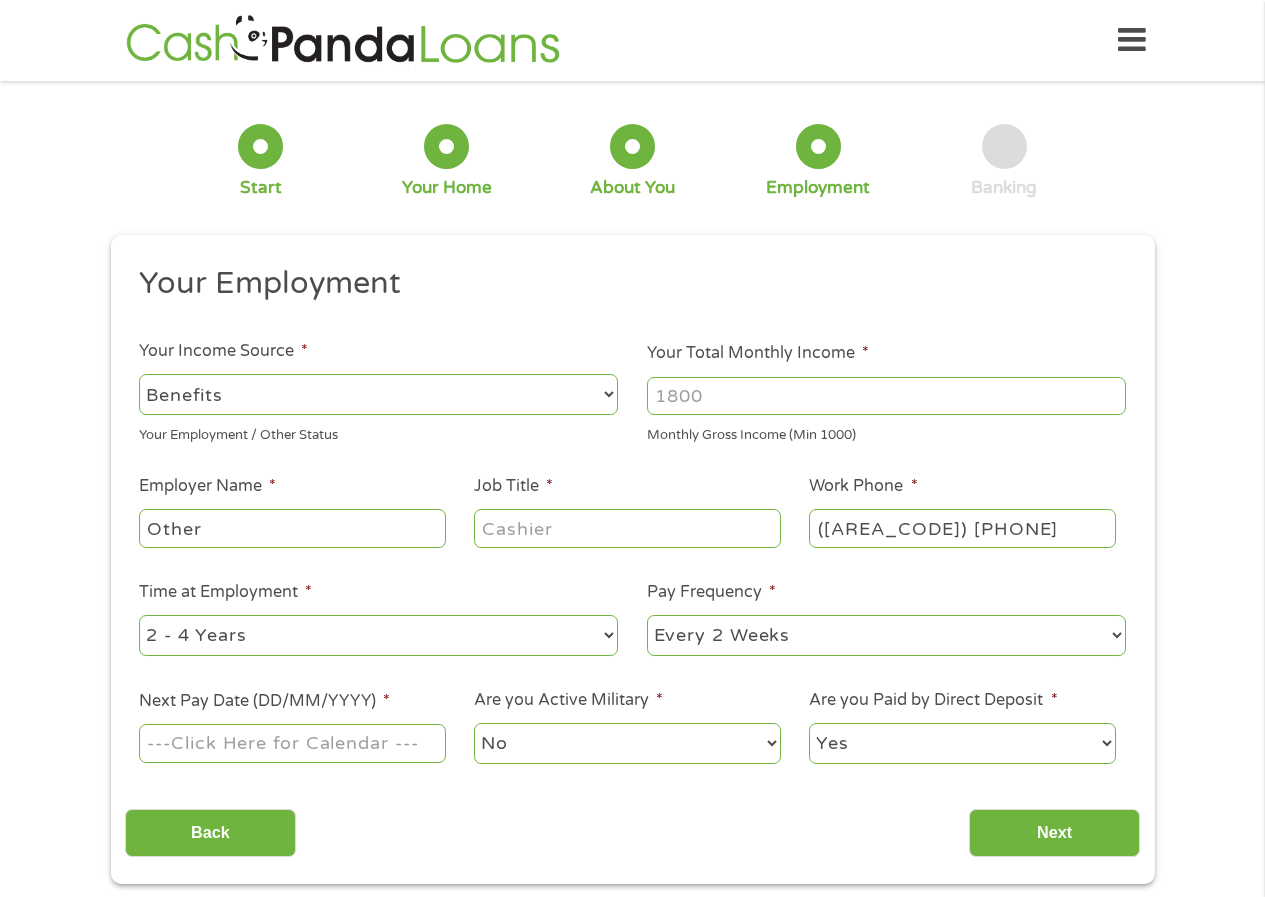 click on "--- Choose one --- Employment Self Employed Benefits" at bounding box center [378, 394] 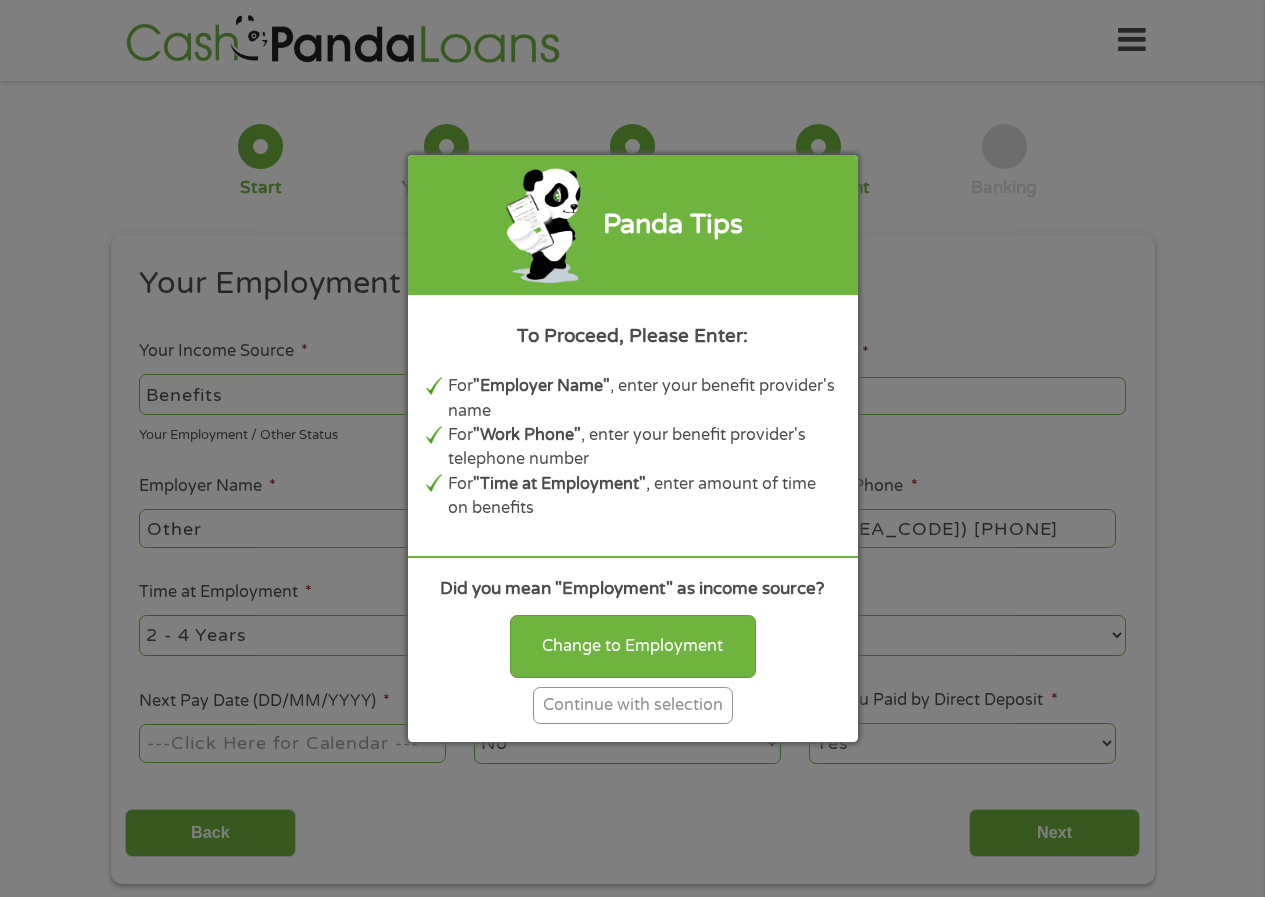 click on "Continue with selection" at bounding box center (633, 705) 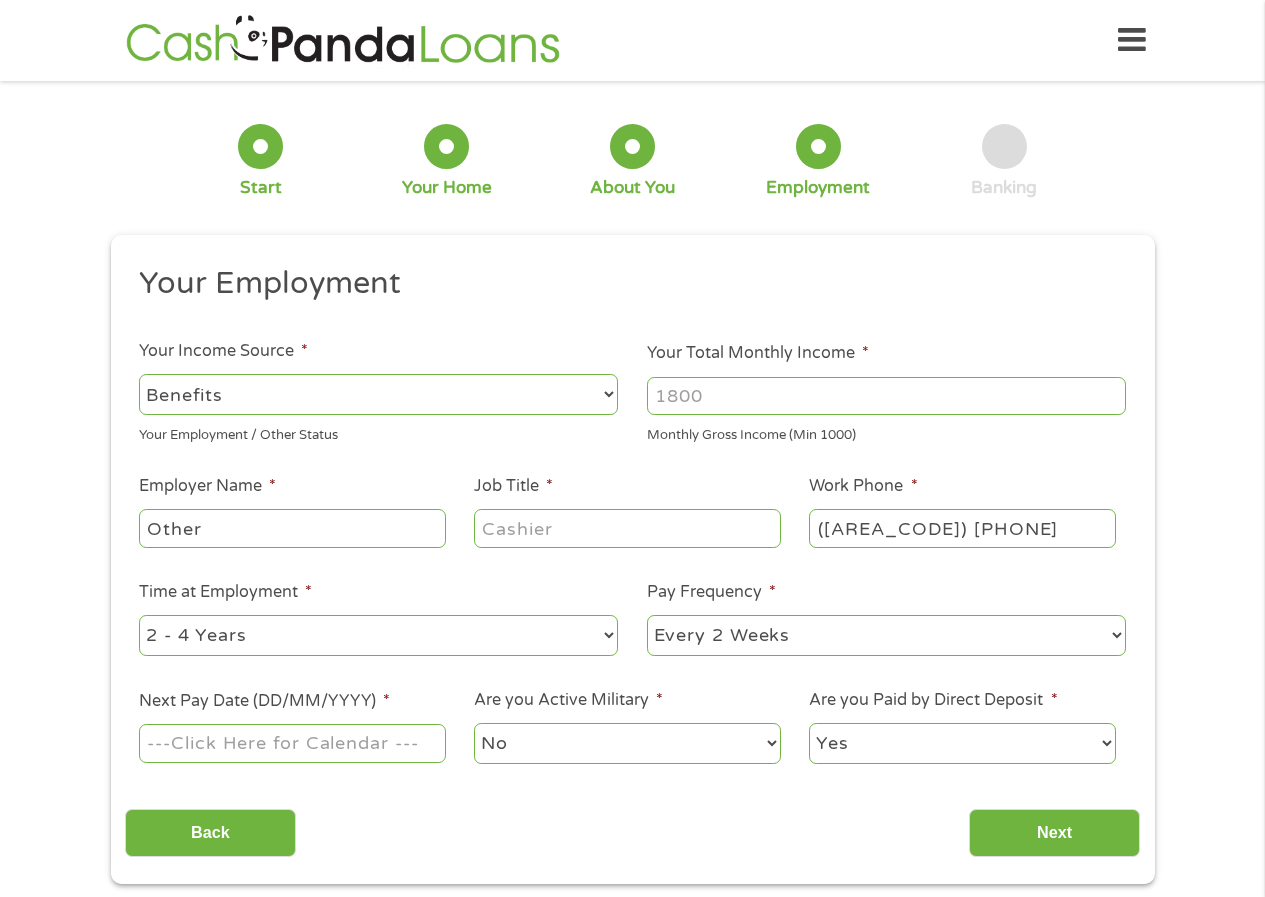 click on "Your Total Monthly Income *" at bounding box center [886, 396] 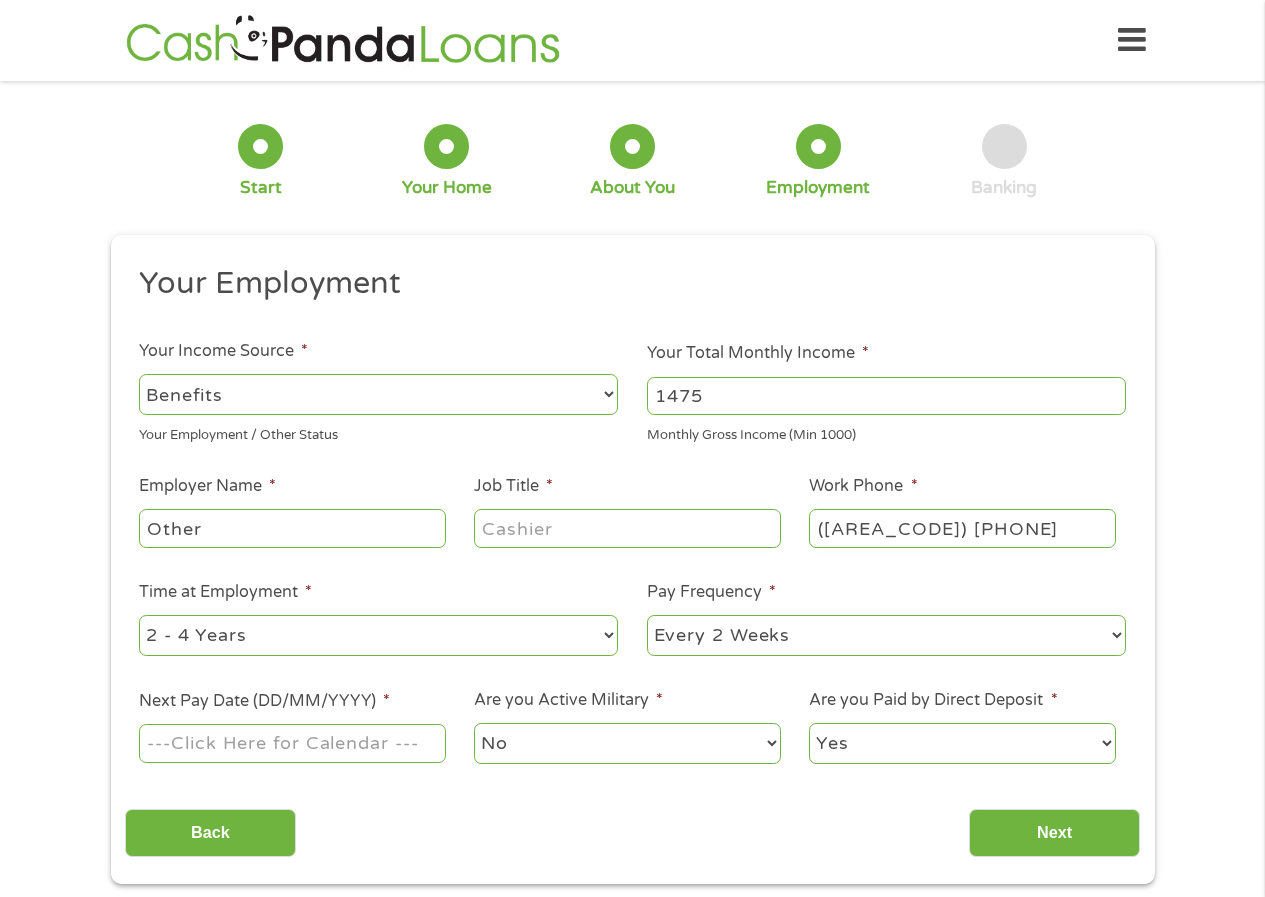 type on "1475" 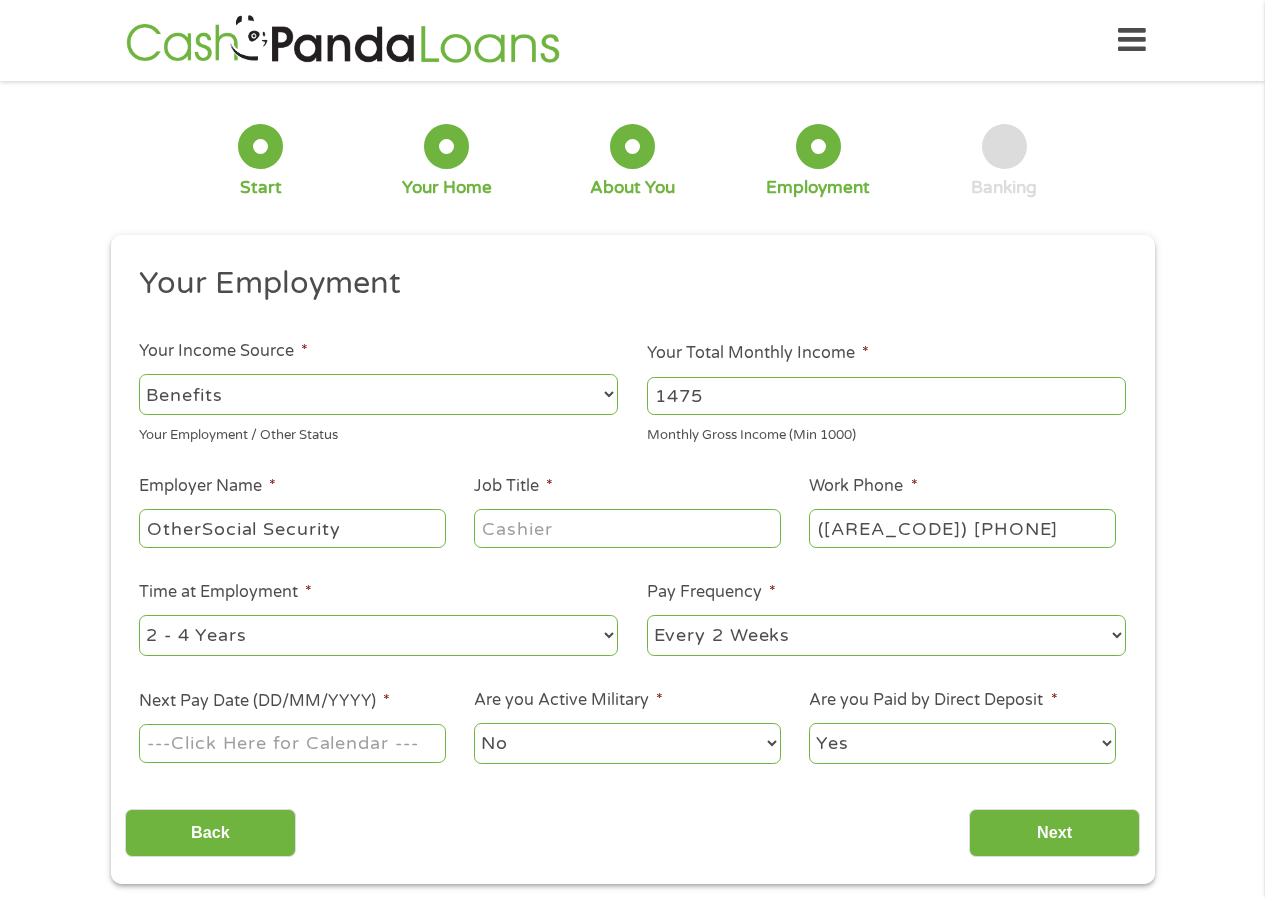 type on "OtherSocial Security" 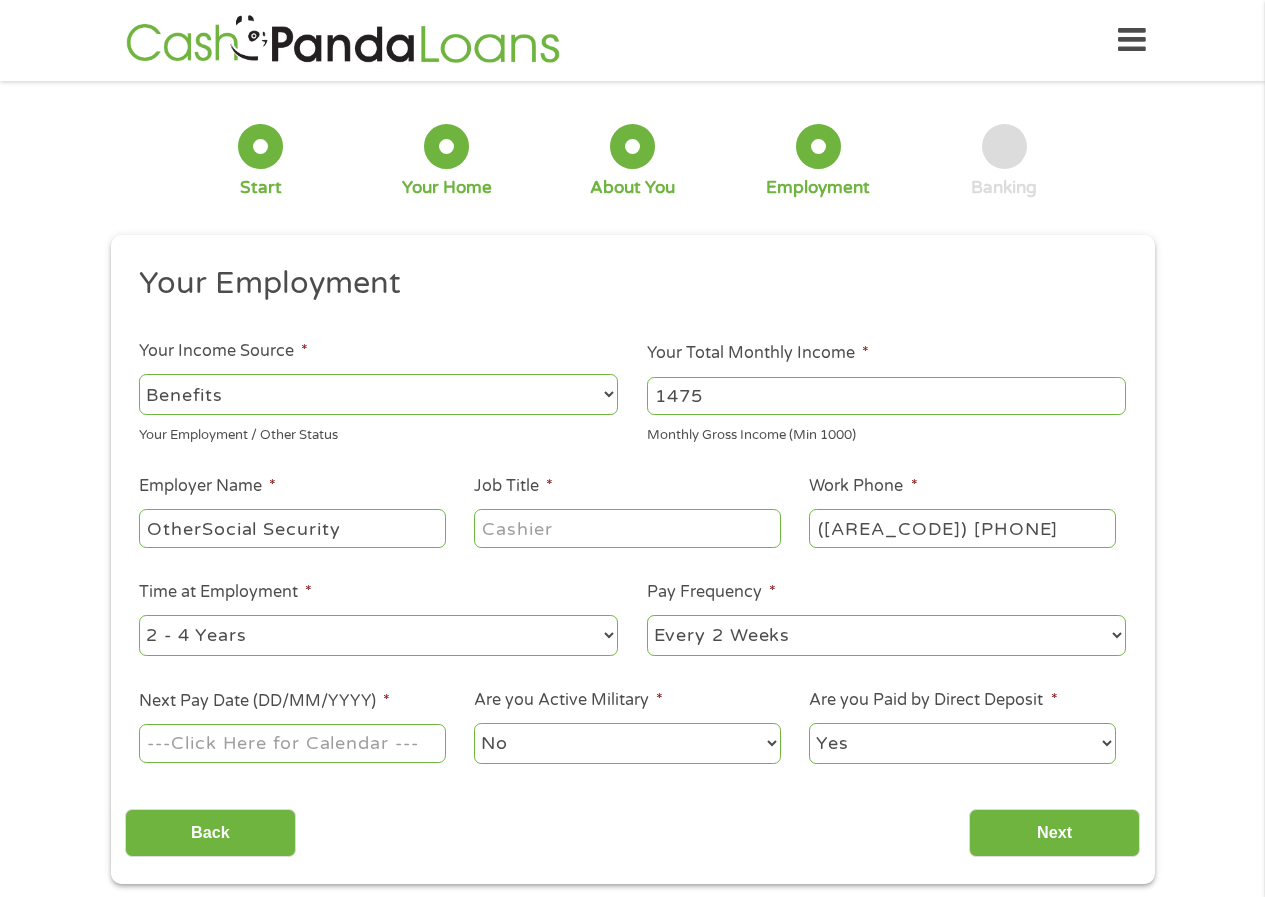 click on "--- Choose one --- Every 2 Weeks Every Week Monthly Semi-Monthly" at bounding box center (886, 635) 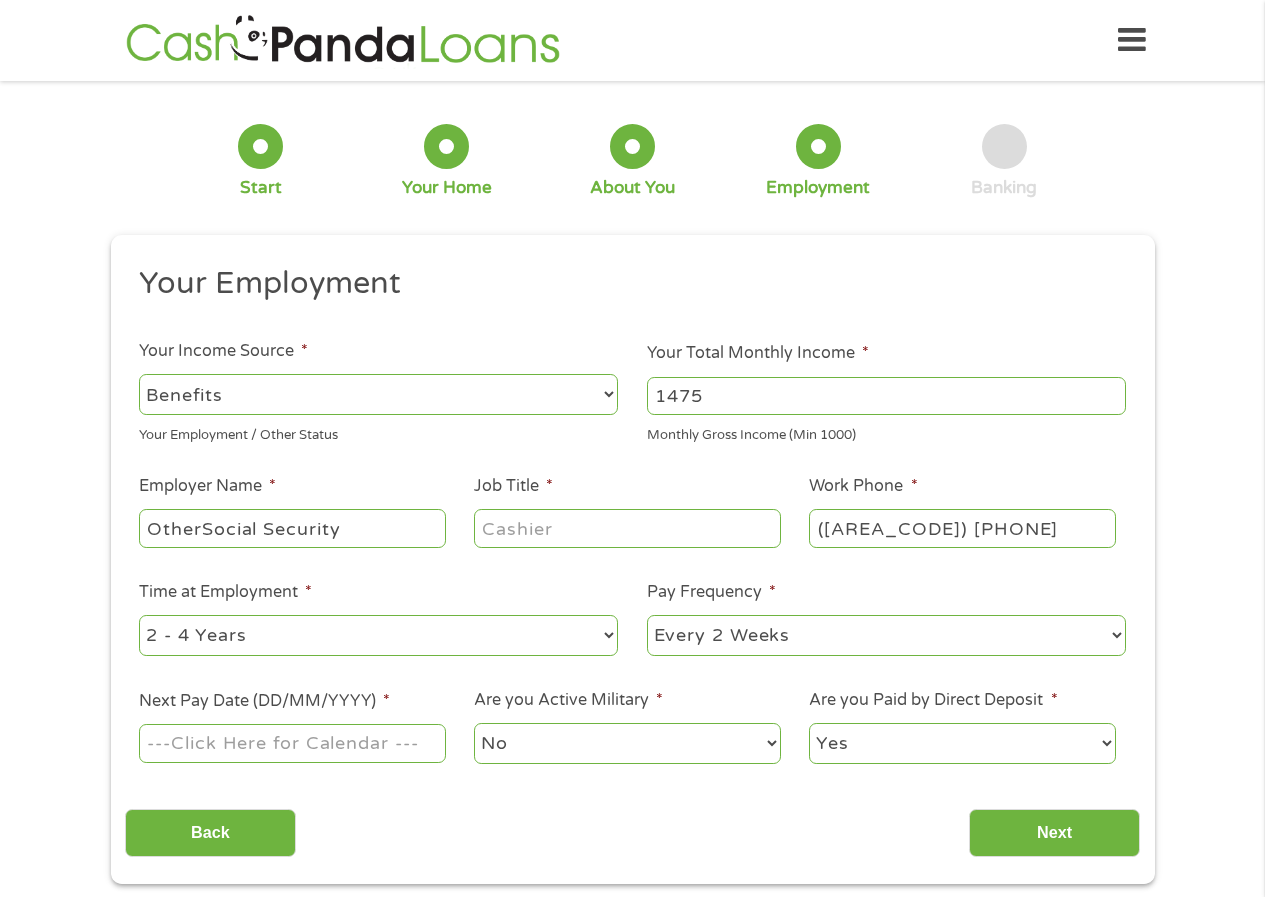select on "monthly" 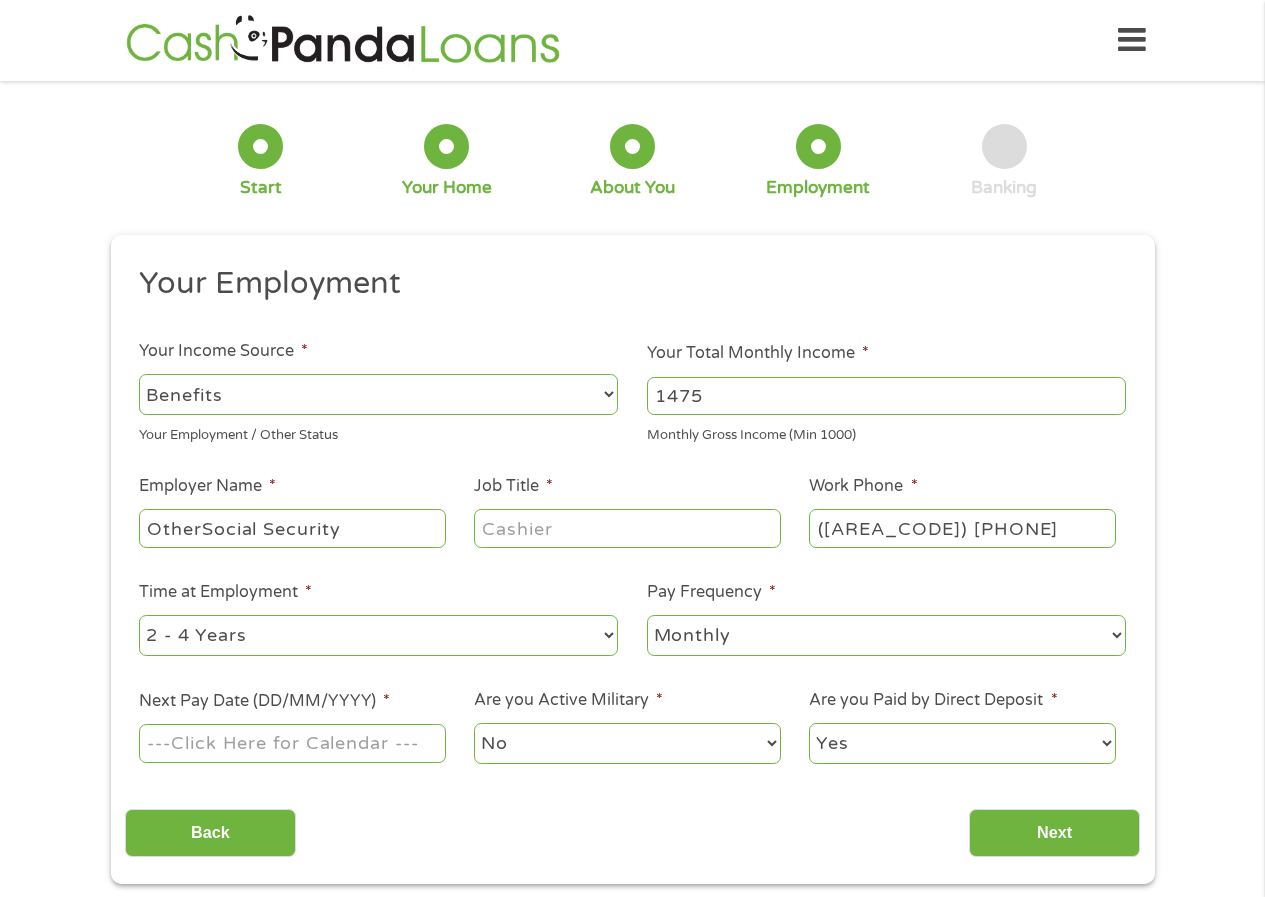 click on "--- Choose one --- Every 2 Weeks Every Week Monthly Semi-Monthly" at bounding box center (886, 635) 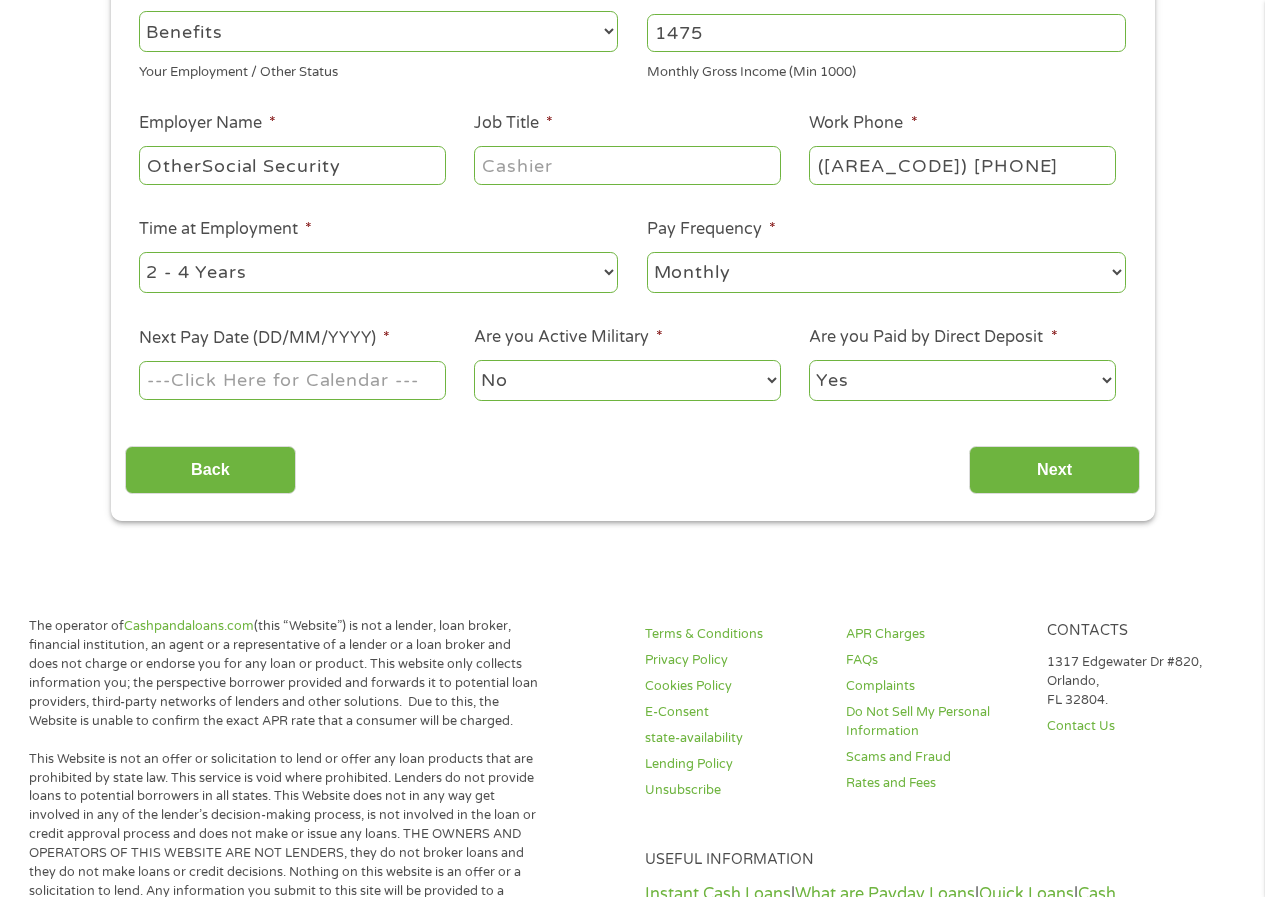 scroll, scrollTop: 400, scrollLeft: 0, axis: vertical 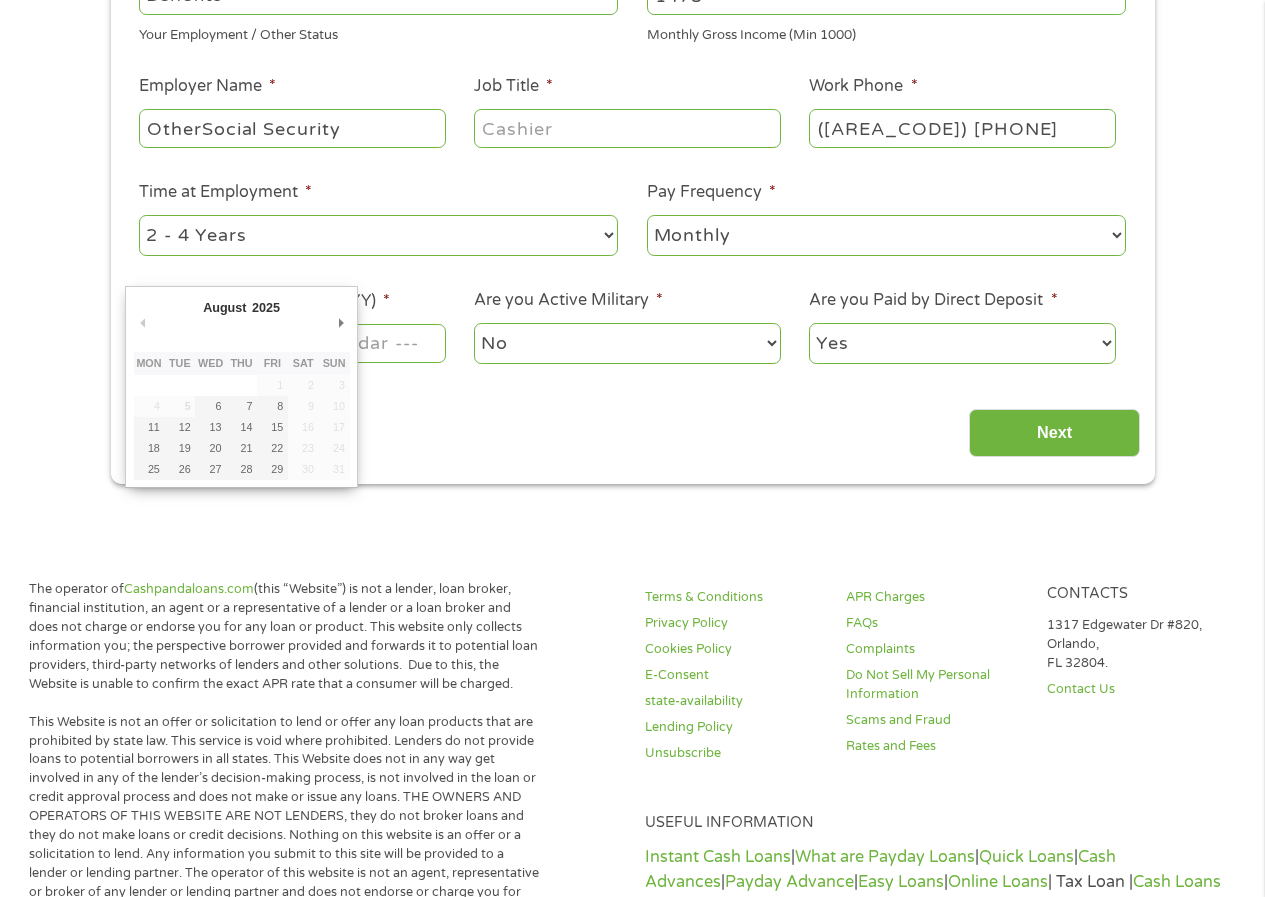 click on "Next Pay Date (DD/MM/YYYY) *" at bounding box center [292, 343] 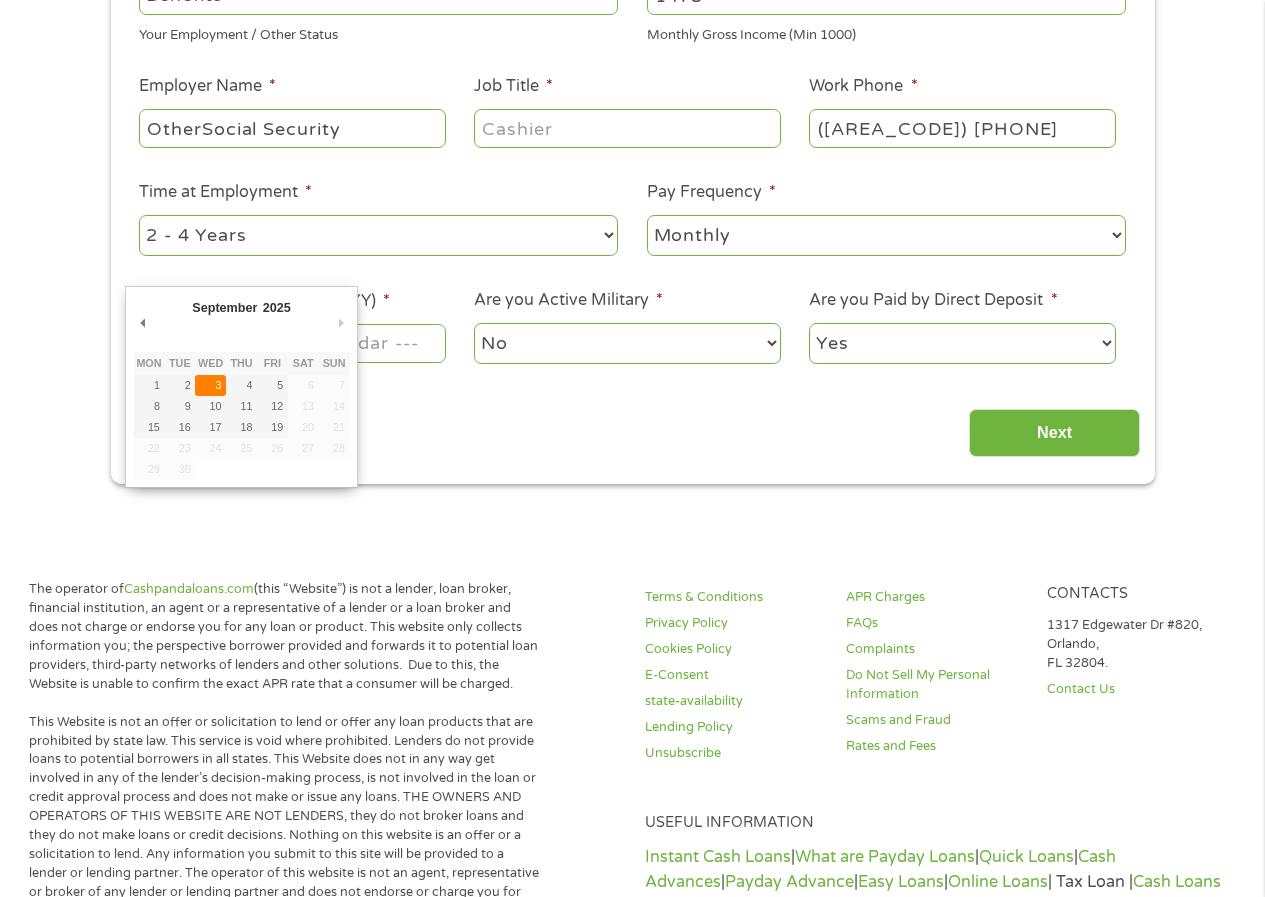type on "03/09/2025" 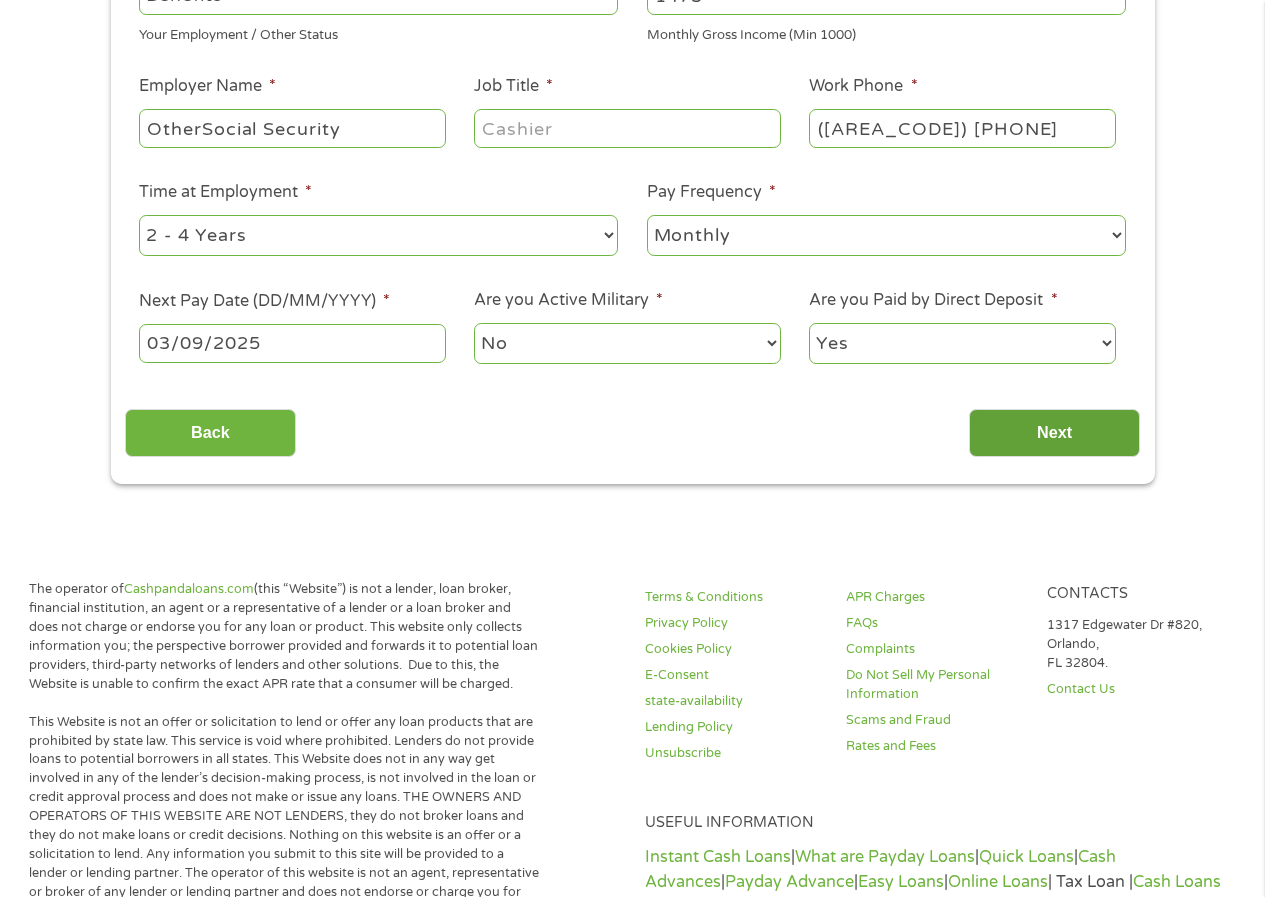 click on "Next" at bounding box center [1054, 433] 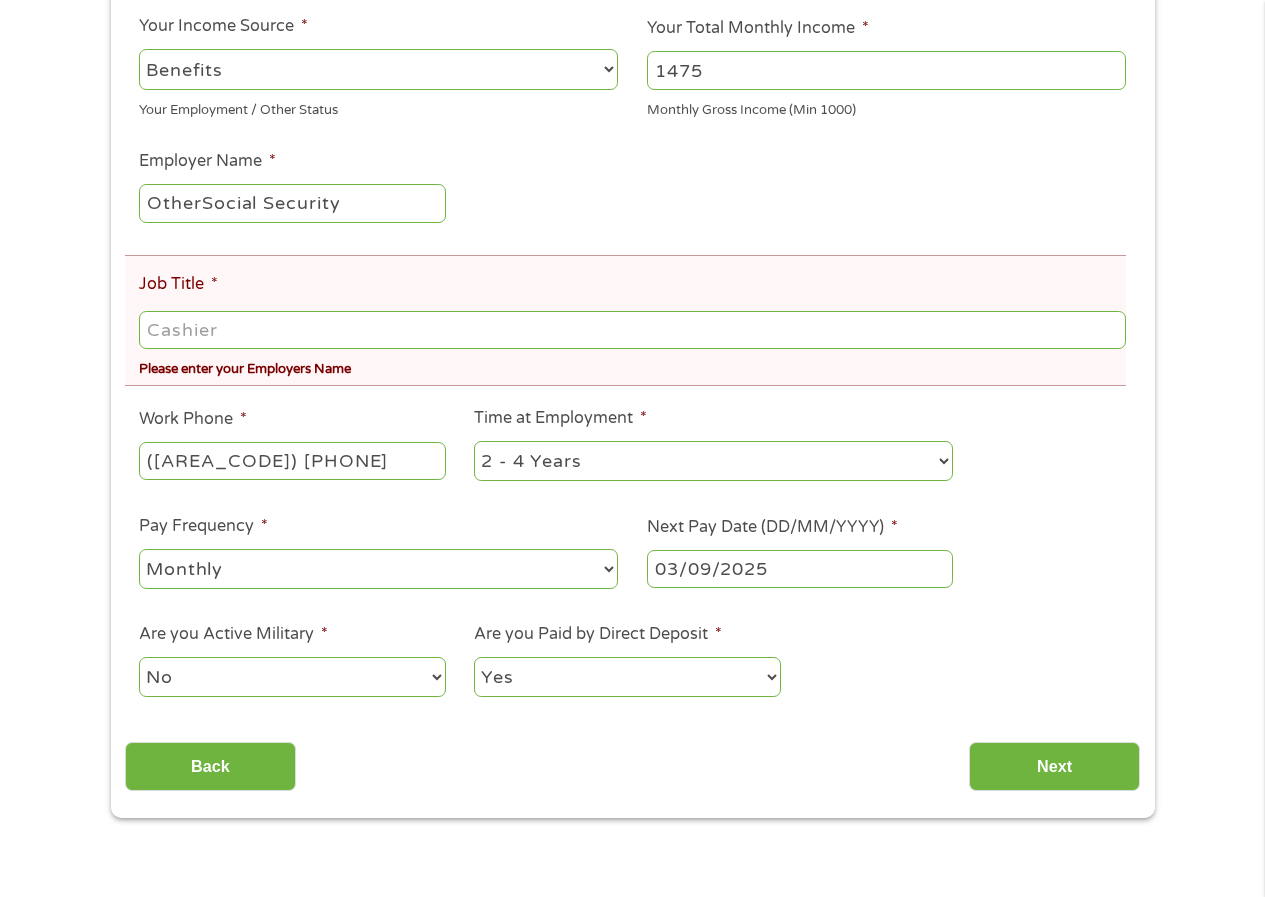 scroll, scrollTop: 8, scrollLeft: 8, axis: both 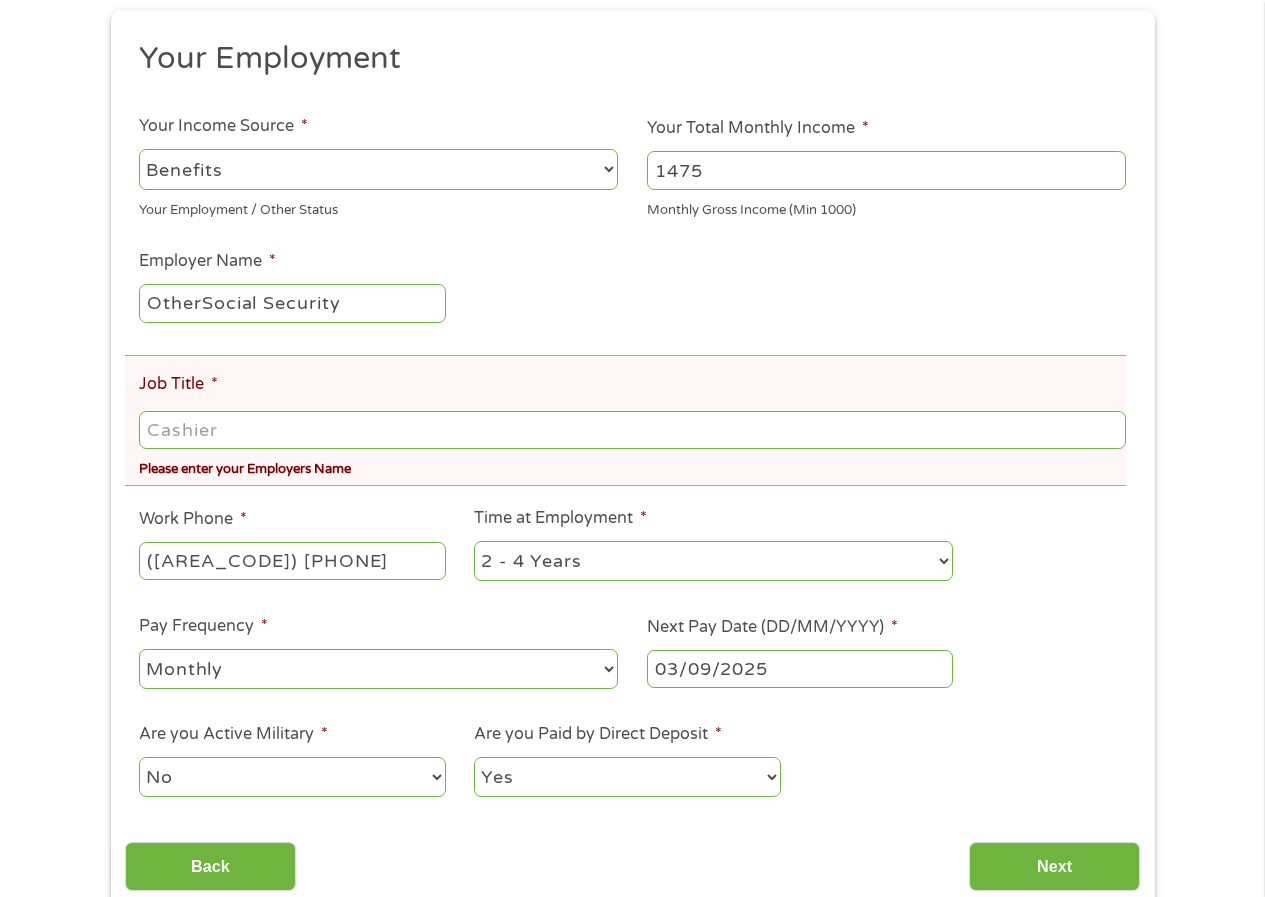 click on "Job Title *" at bounding box center (632, 430) 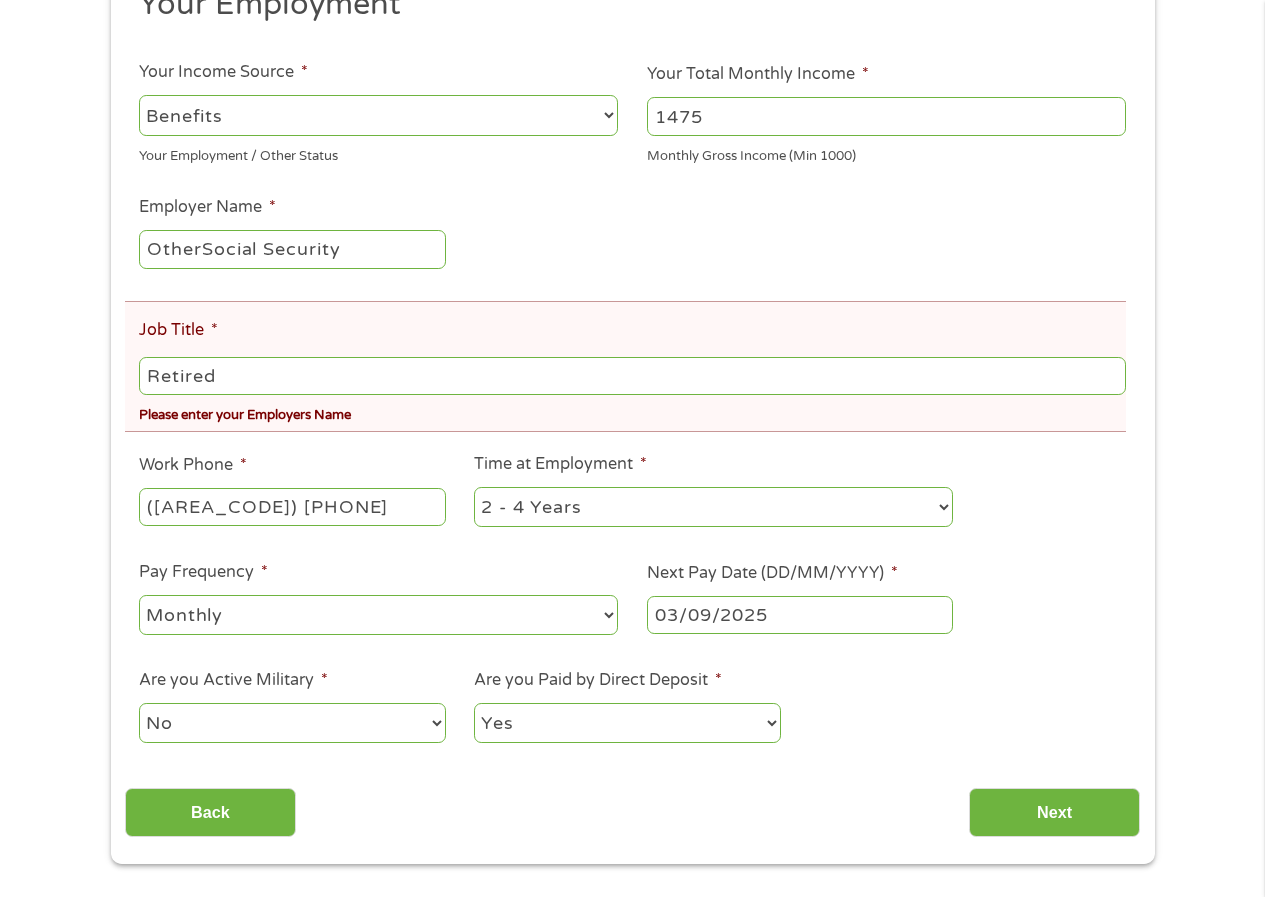 scroll, scrollTop: 600, scrollLeft: 0, axis: vertical 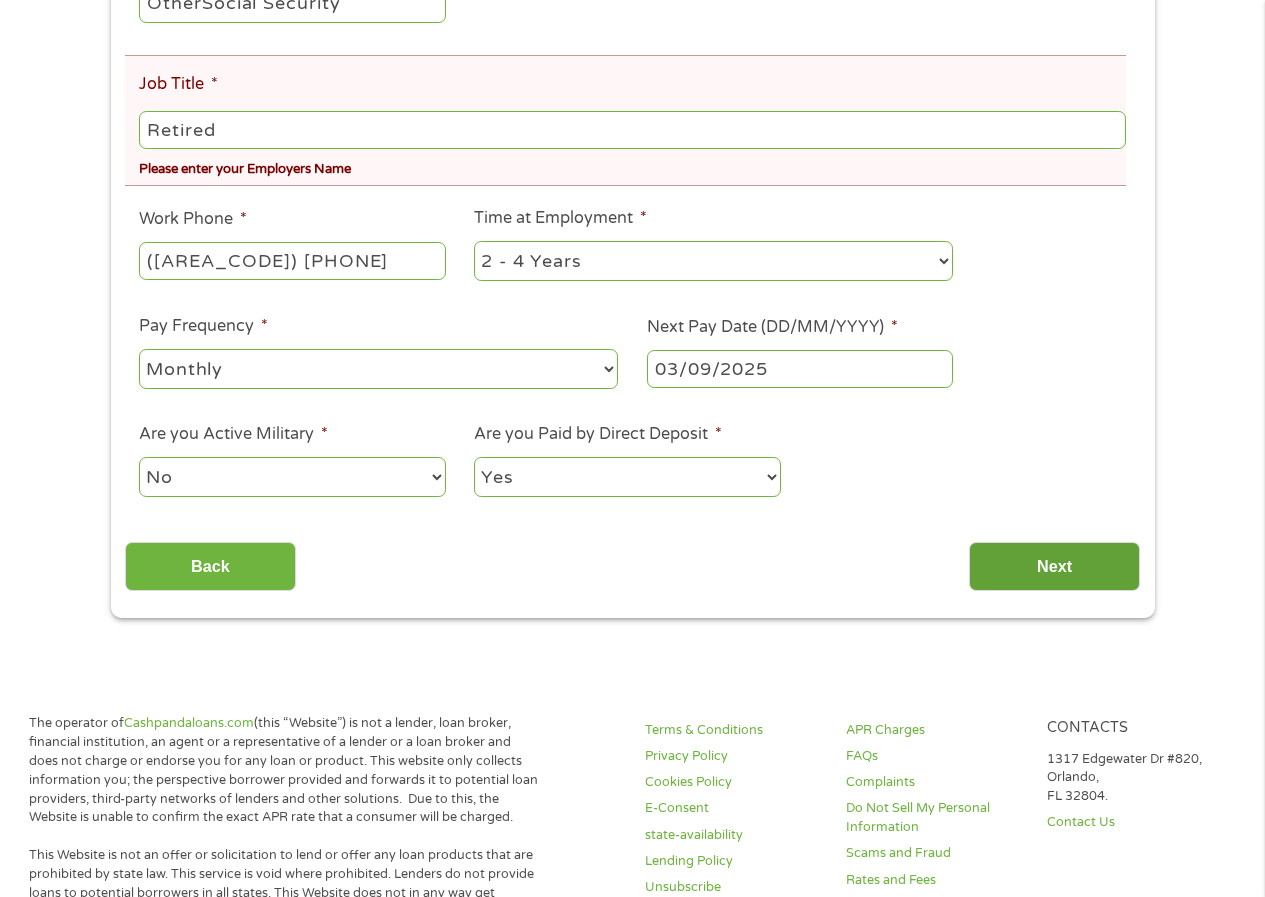 type on "Retired" 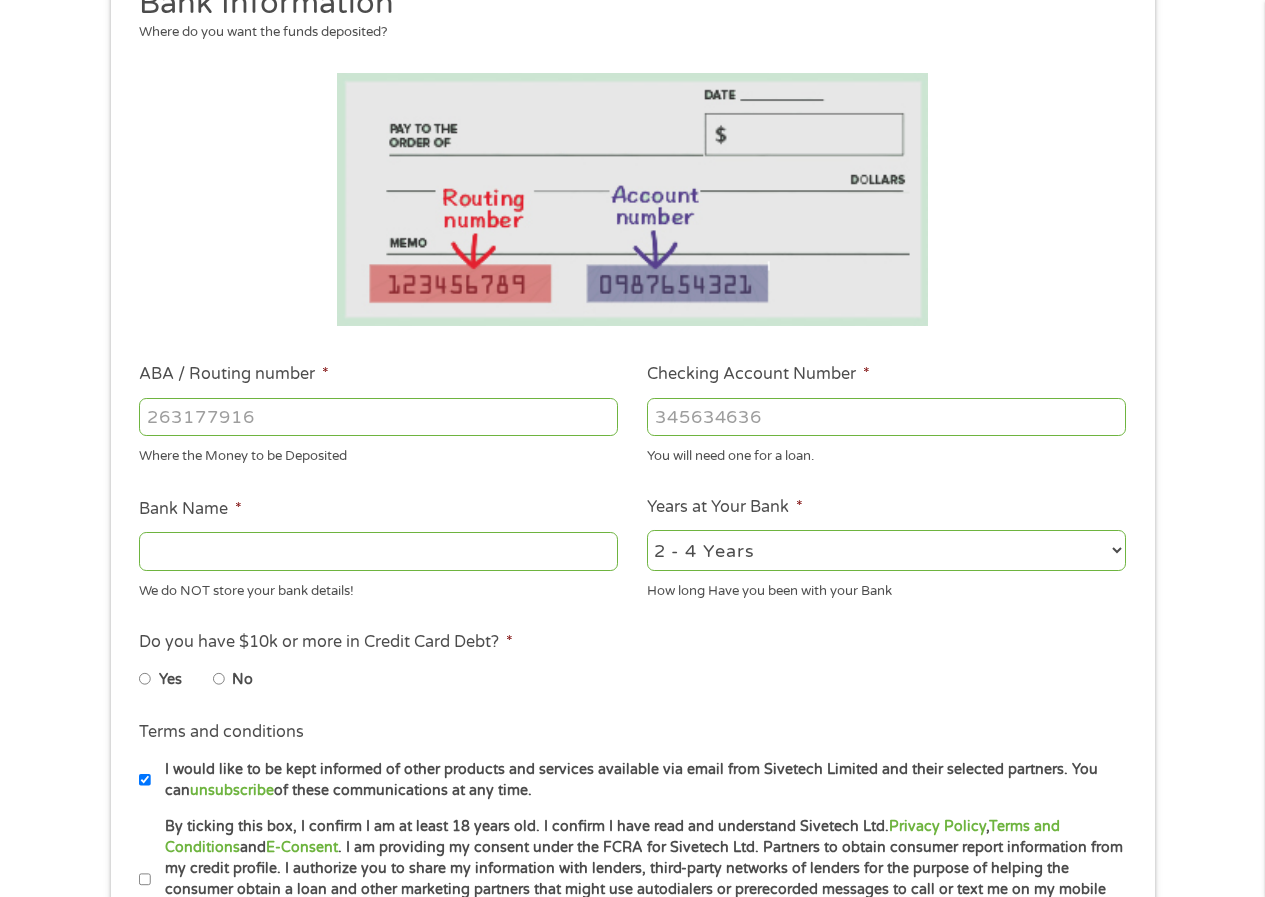scroll, scrollTop: 8, scrollLeft: 8, axis: both 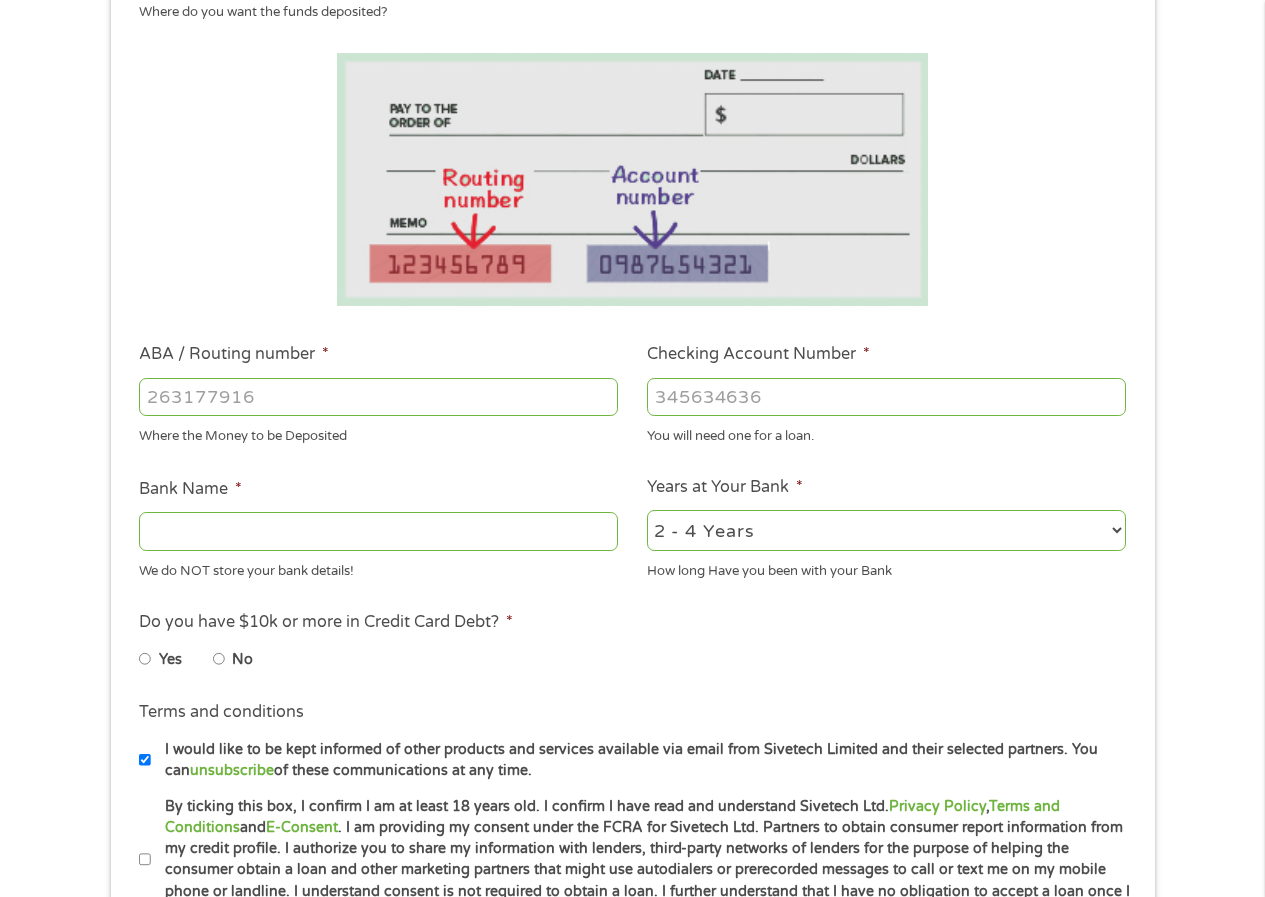 click on "ABA / Routing number *" at bounding box center [378, 397] 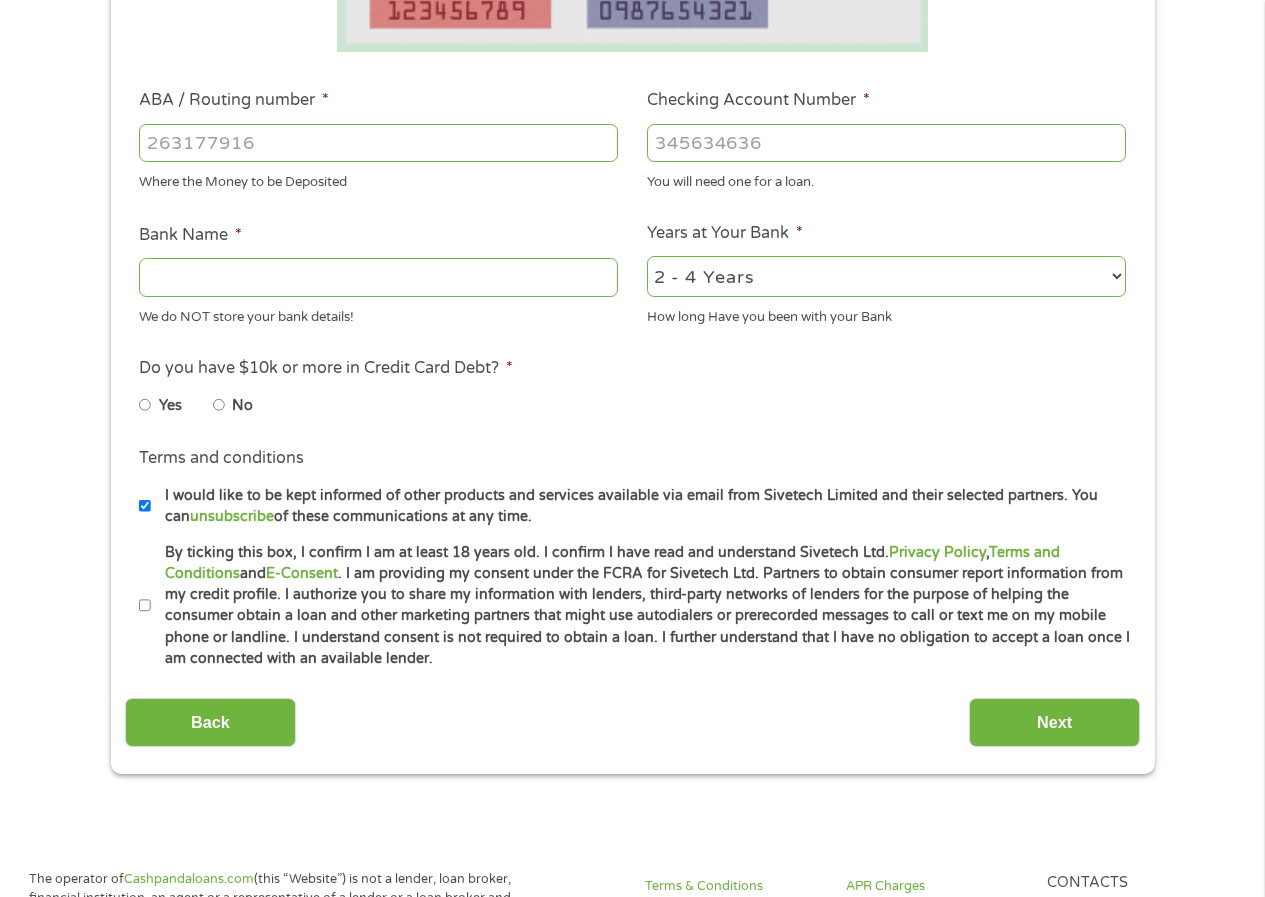 scroll, scrollTop: 484, scrollLeft: 0, axis: vertical 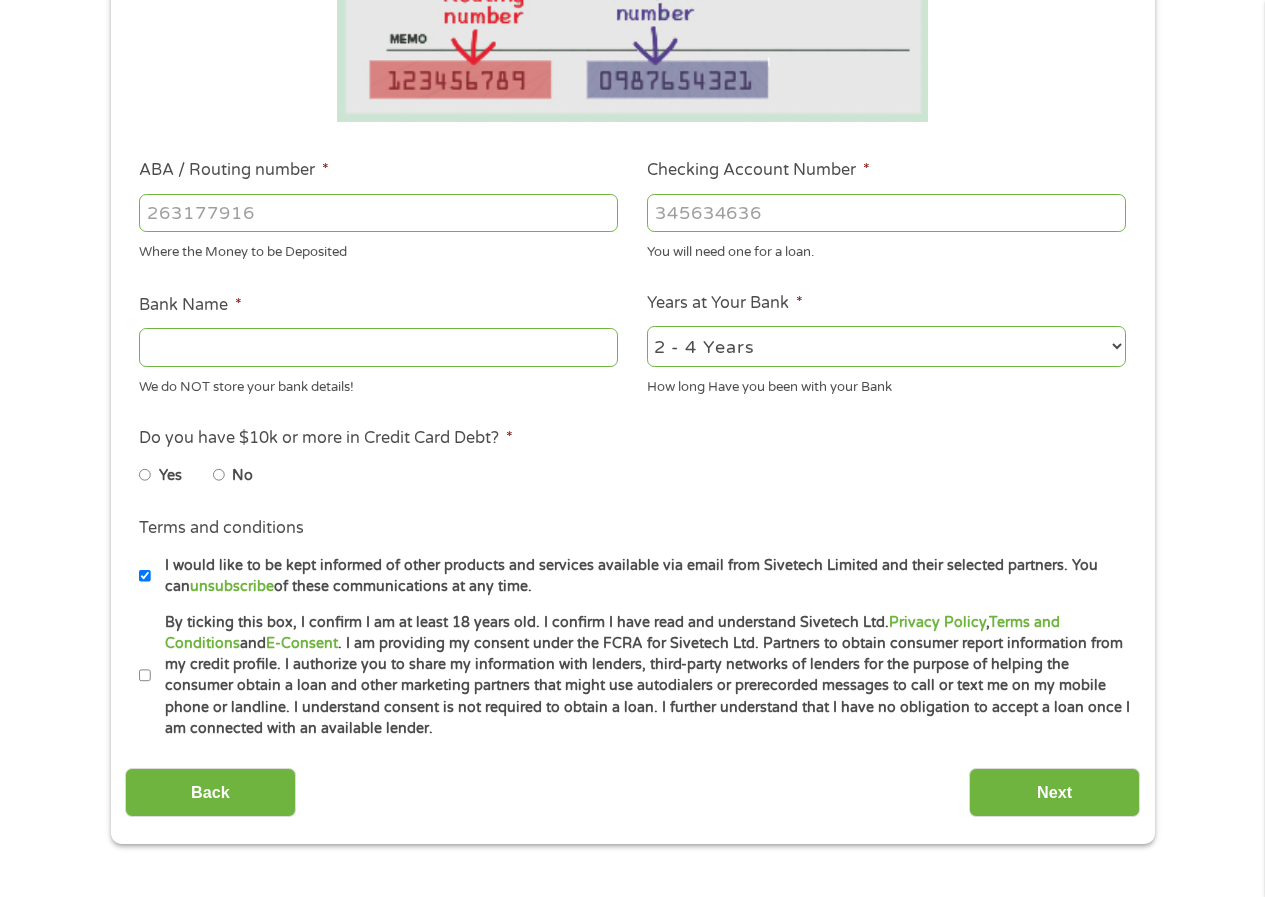 type on "[POSTAL_CODE]" 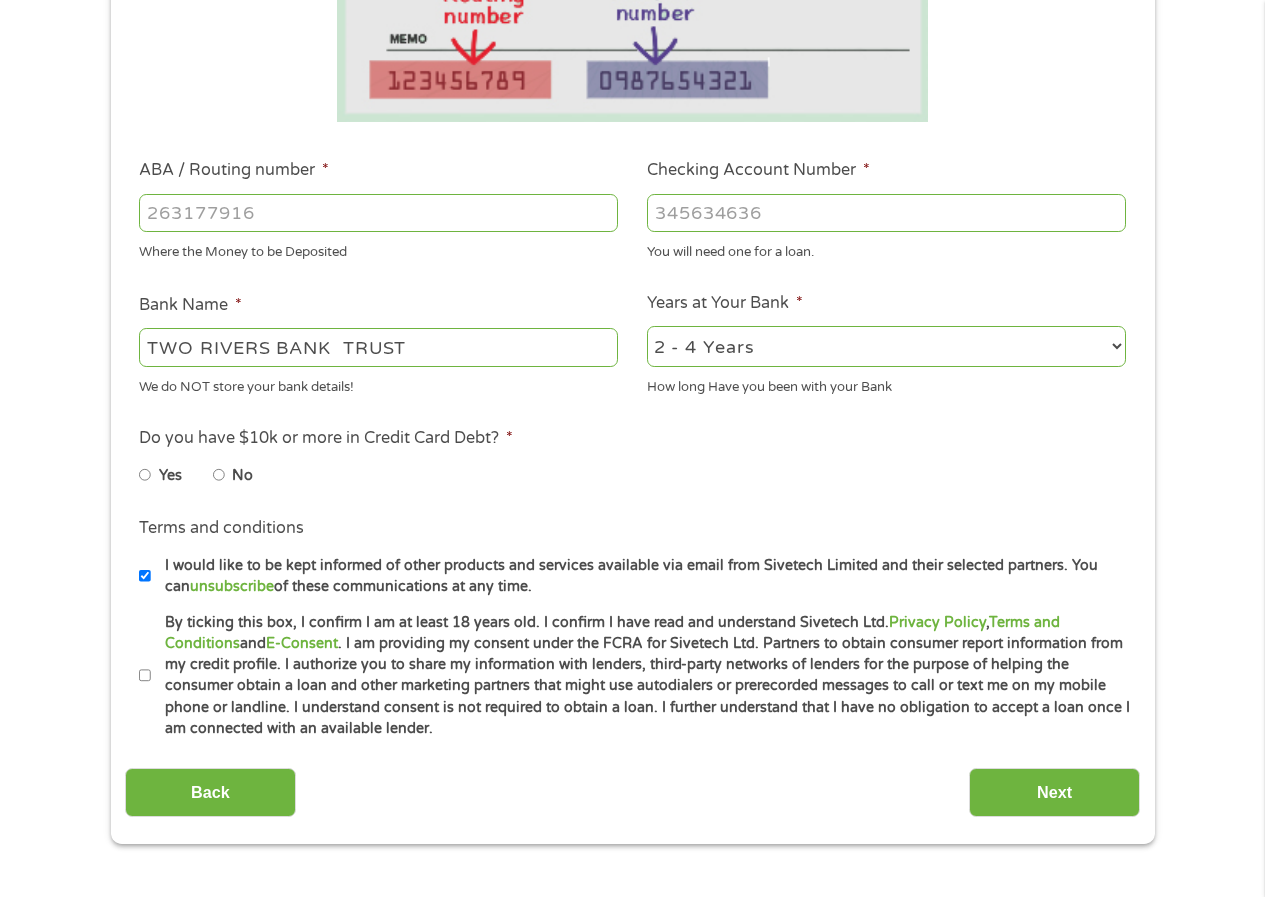 click on "Checking Account Number *" at bounding box center (886, 213) 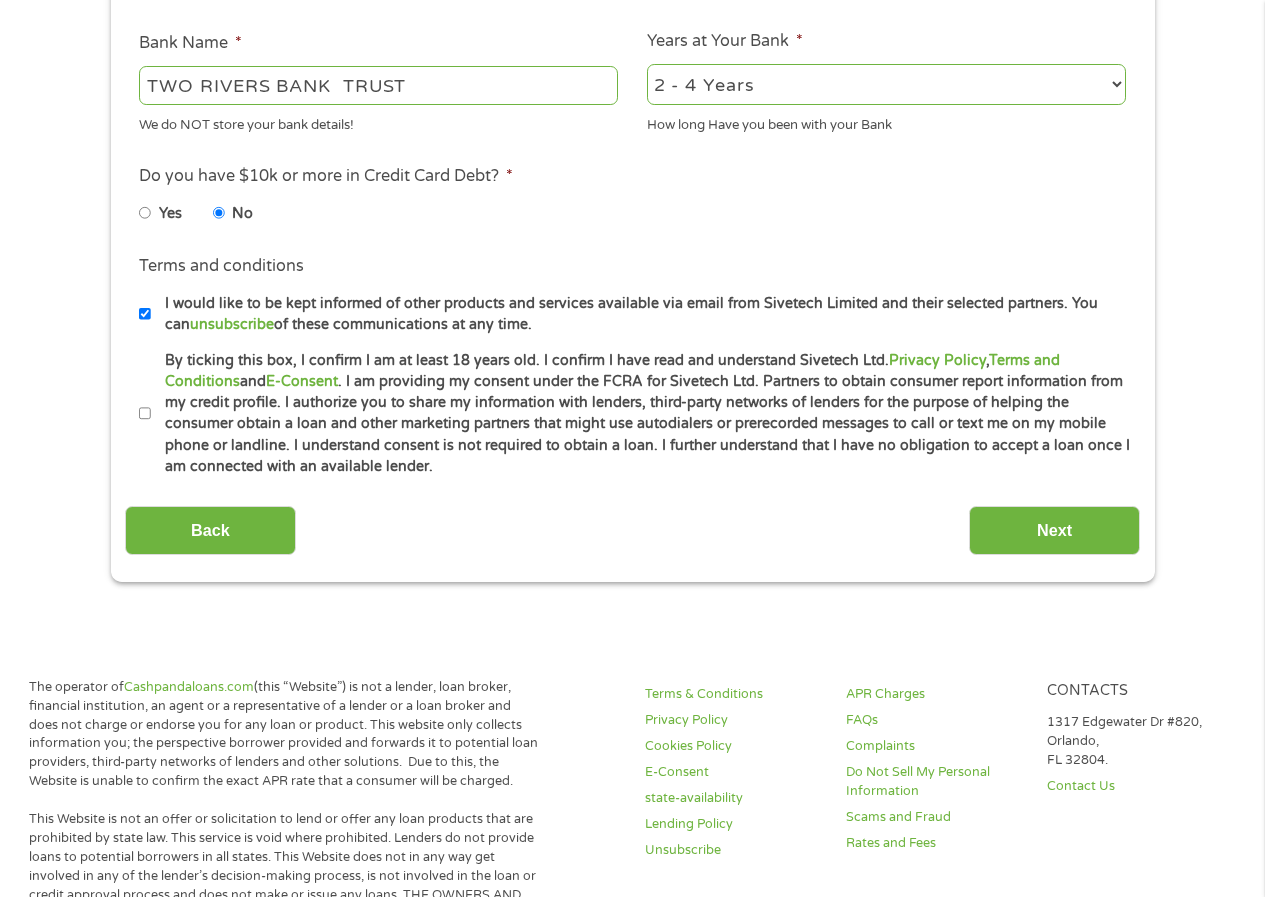 scroll, scrollTop: 784, scrollLeft: 0, axis: vertical 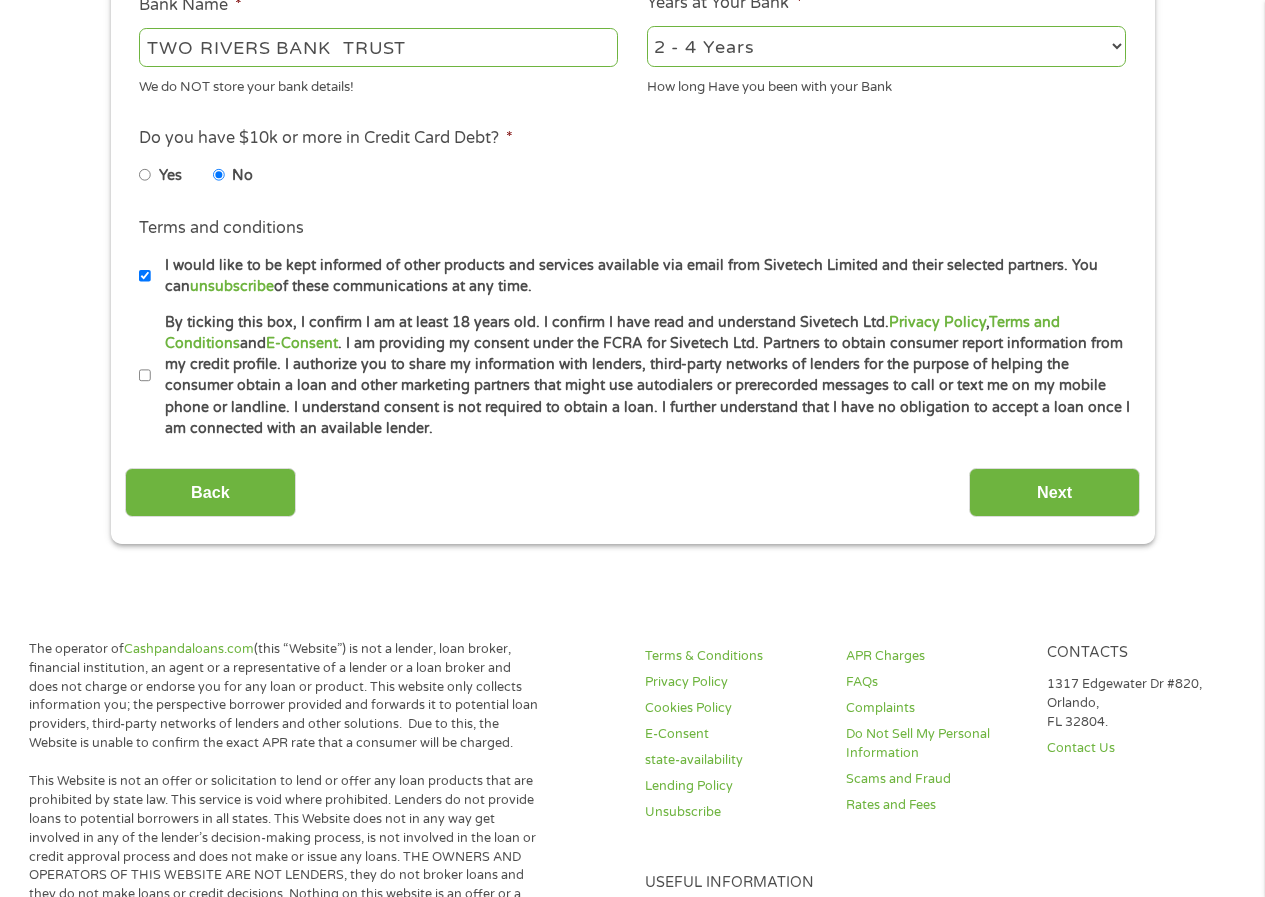 click on "By ticking this box, I confirm I am at least 18 years old. I confirm I have read and understand Sivetech Ltd.  Privacy Policy ,  Terms and Conditions  and  E-Consent . I am providing my consent under the FCRA for Sivetech Ltd. Partners to obtain consumer report information from my credit profile. I authorize you to share my information with lenders, third-party networks of lenders for the purpose of helping the consumer obtain a loan and other marketing partners that might use autodialers or prerecorded messages to call or text me on my mobile phone or landline. I understand consent is not required to obtain a loan. I further understand that I have no obligation to accept a loan once I am connected with an available lender." at bounding box center [145, 376] 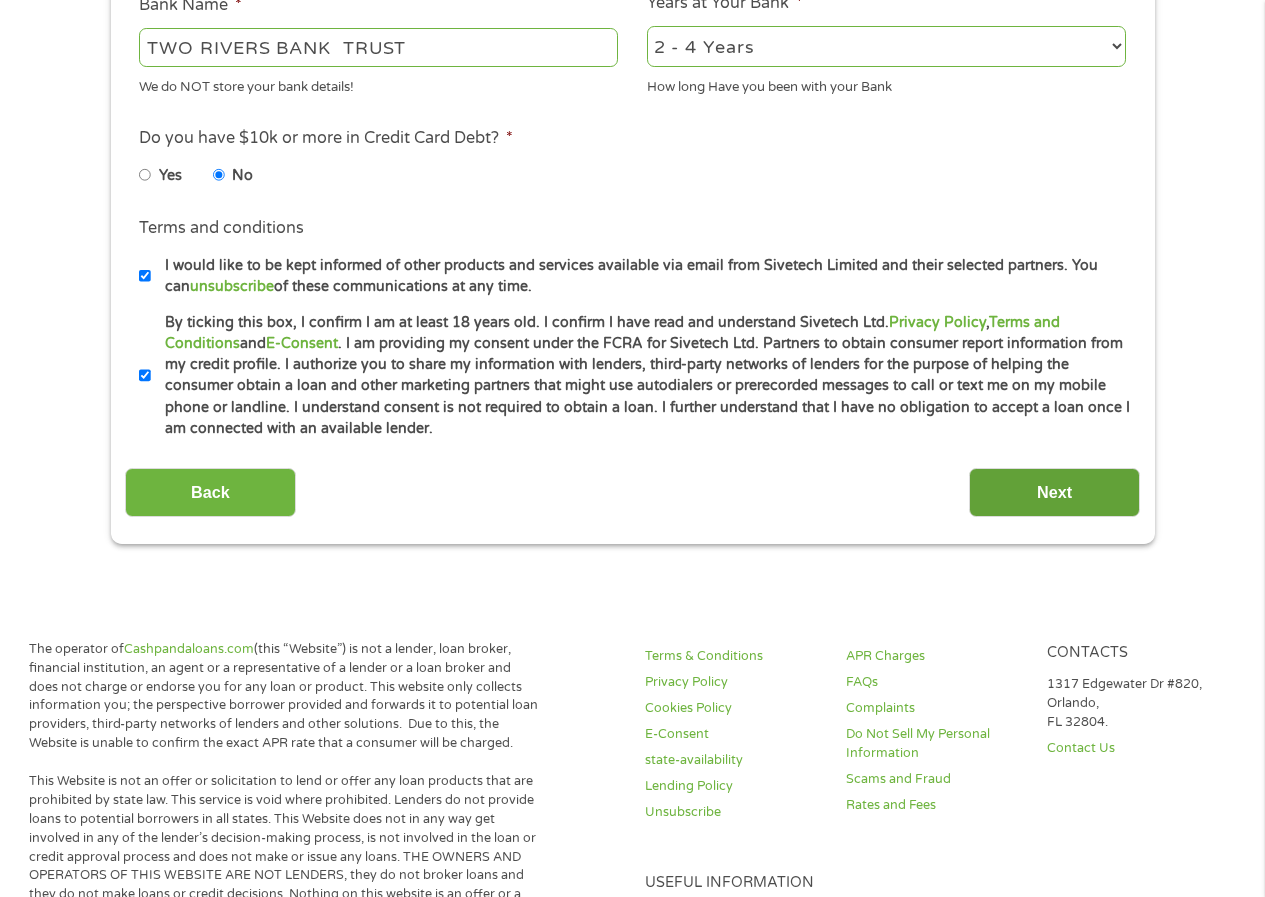 click on "Next" at bounding box center [1054, 492] 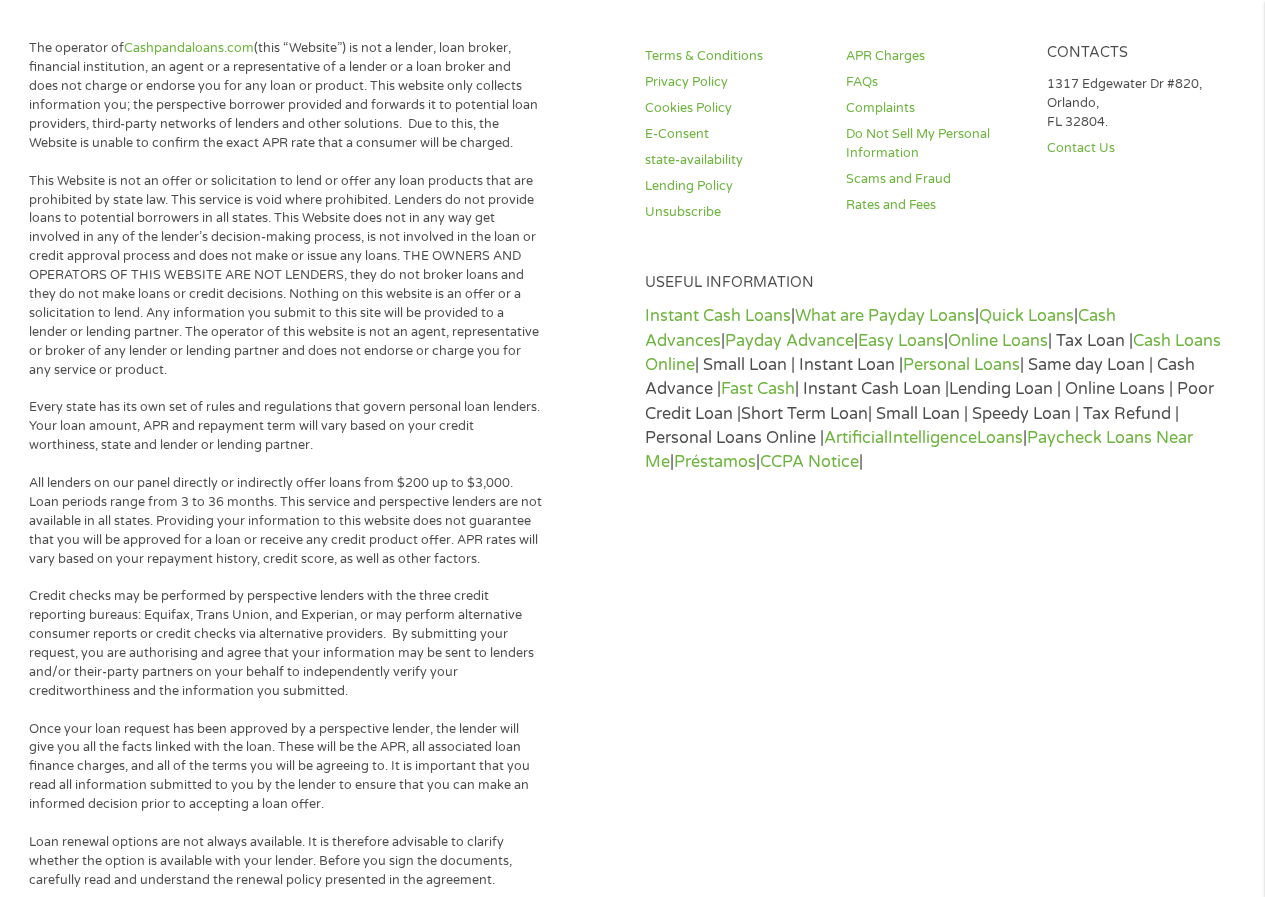 scroll, scrollTop: 8, scrollLeft: 8, axis: both 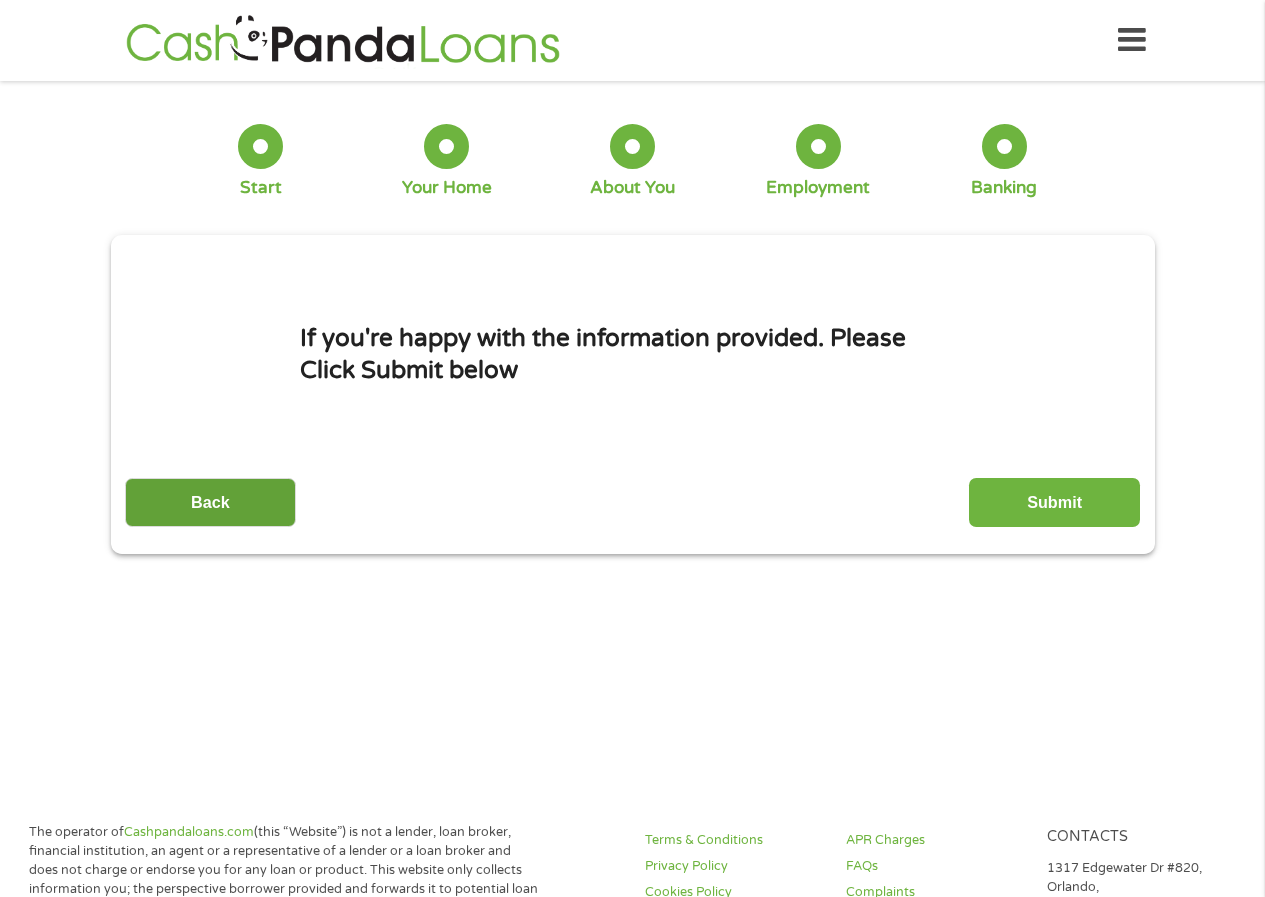 click on "Back" at bounding box center (210, 502) 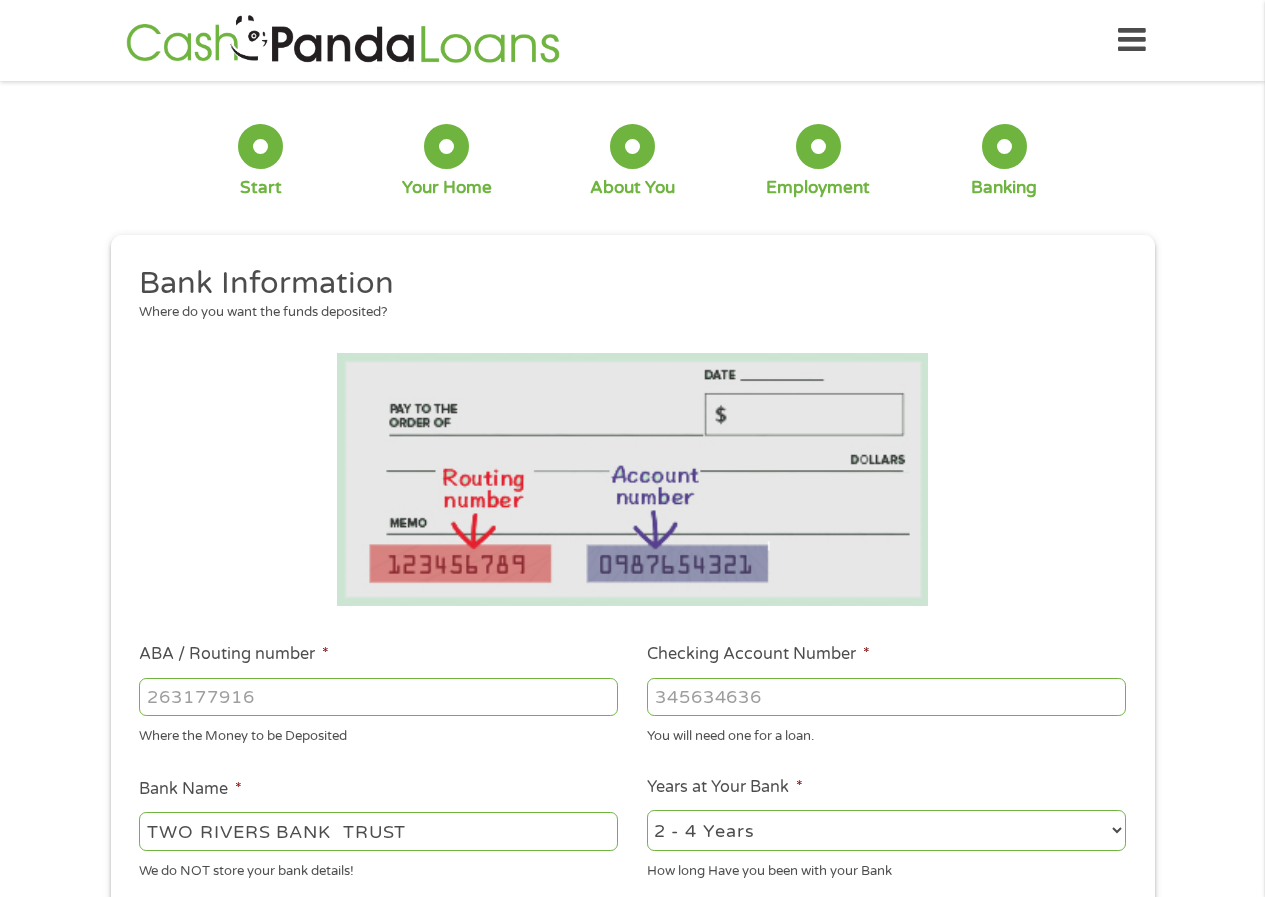 scroll, scrollTop: 8, scrollLeft: 8, axis: both 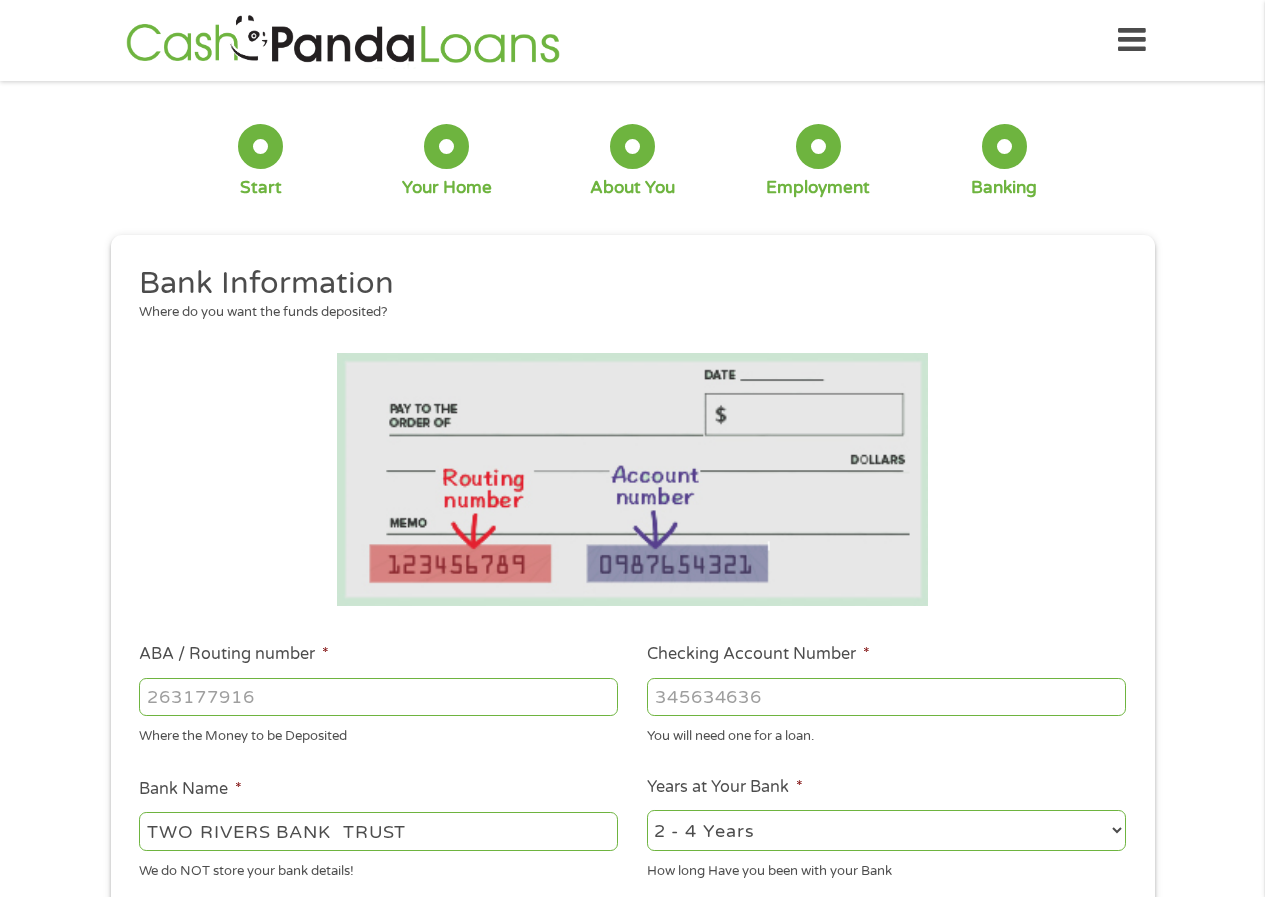 click at bounding box center [632, 479] 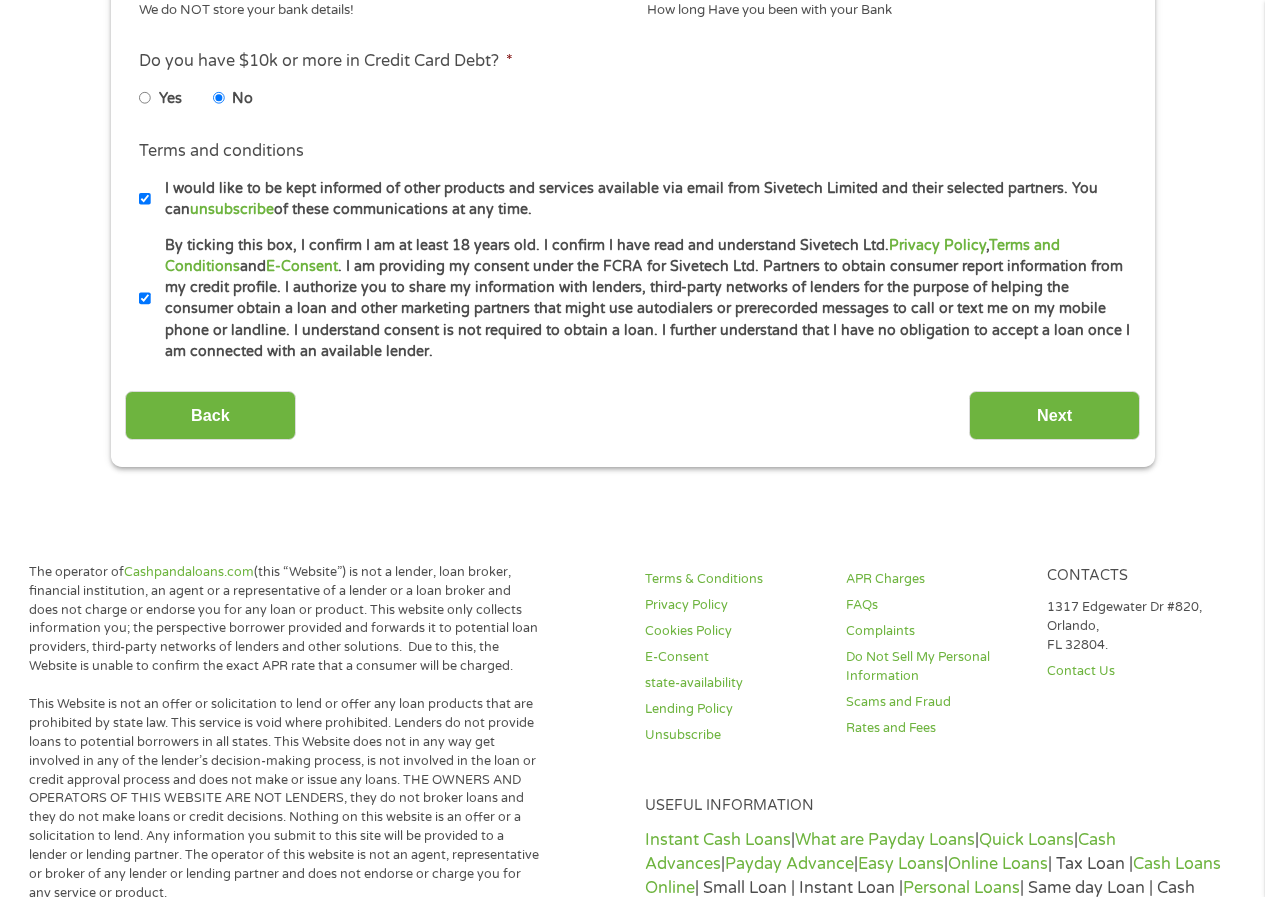 scroll, scrollTop: 900, scrollLeft: 0, axis: vertical 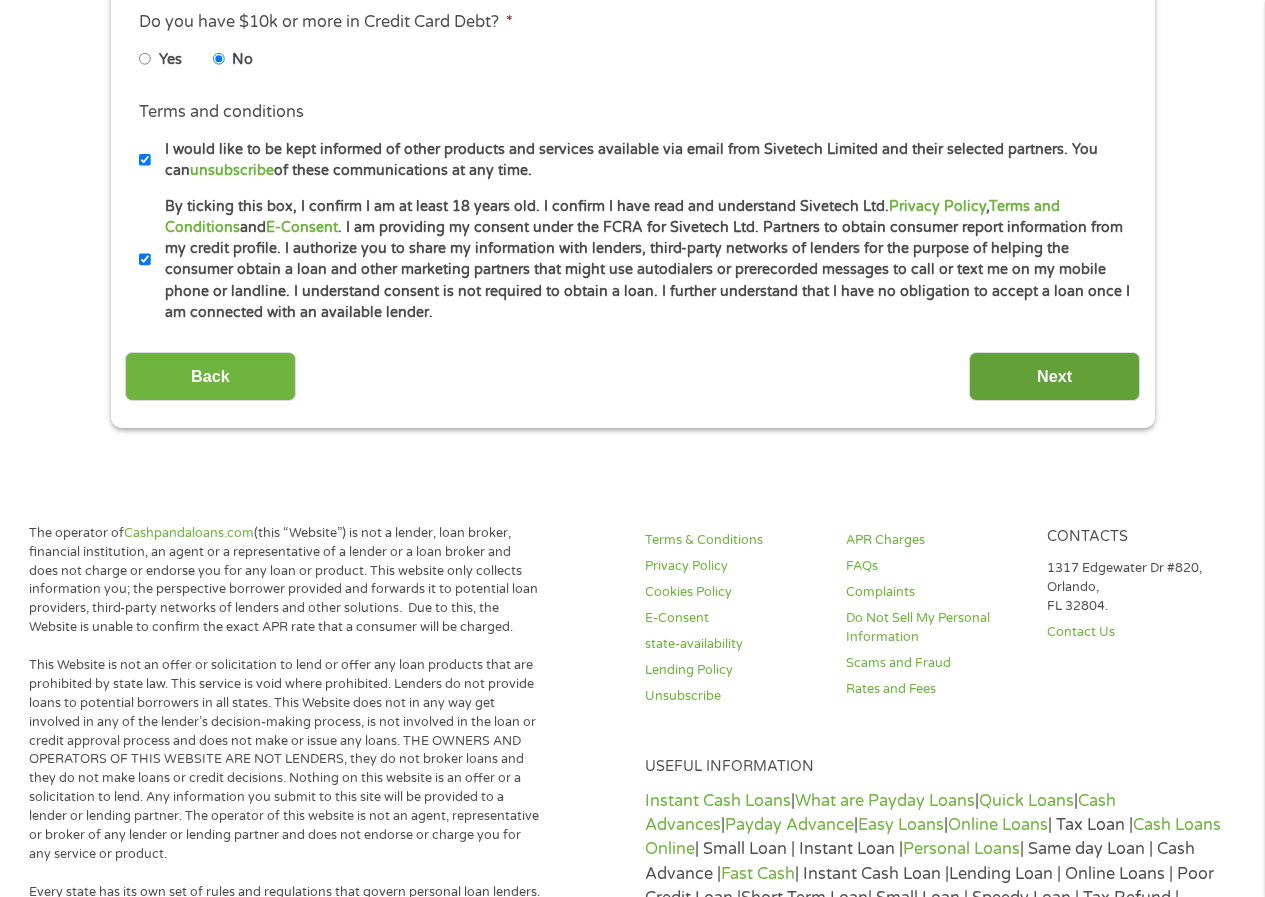 click on "Next" at bounding box center (1054, 376) 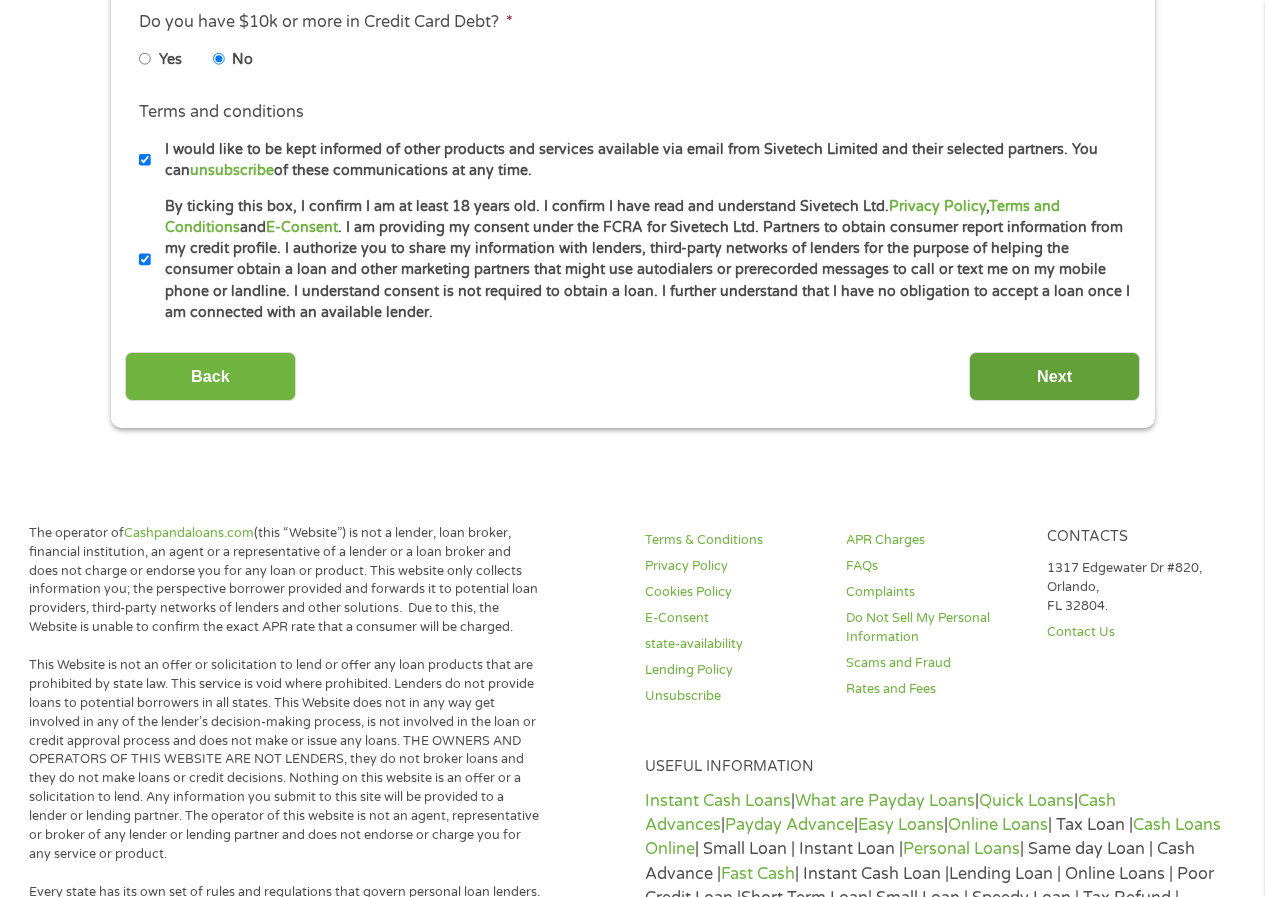 scroll, scrollTop: 8, scrollLeft: 8, axis: both 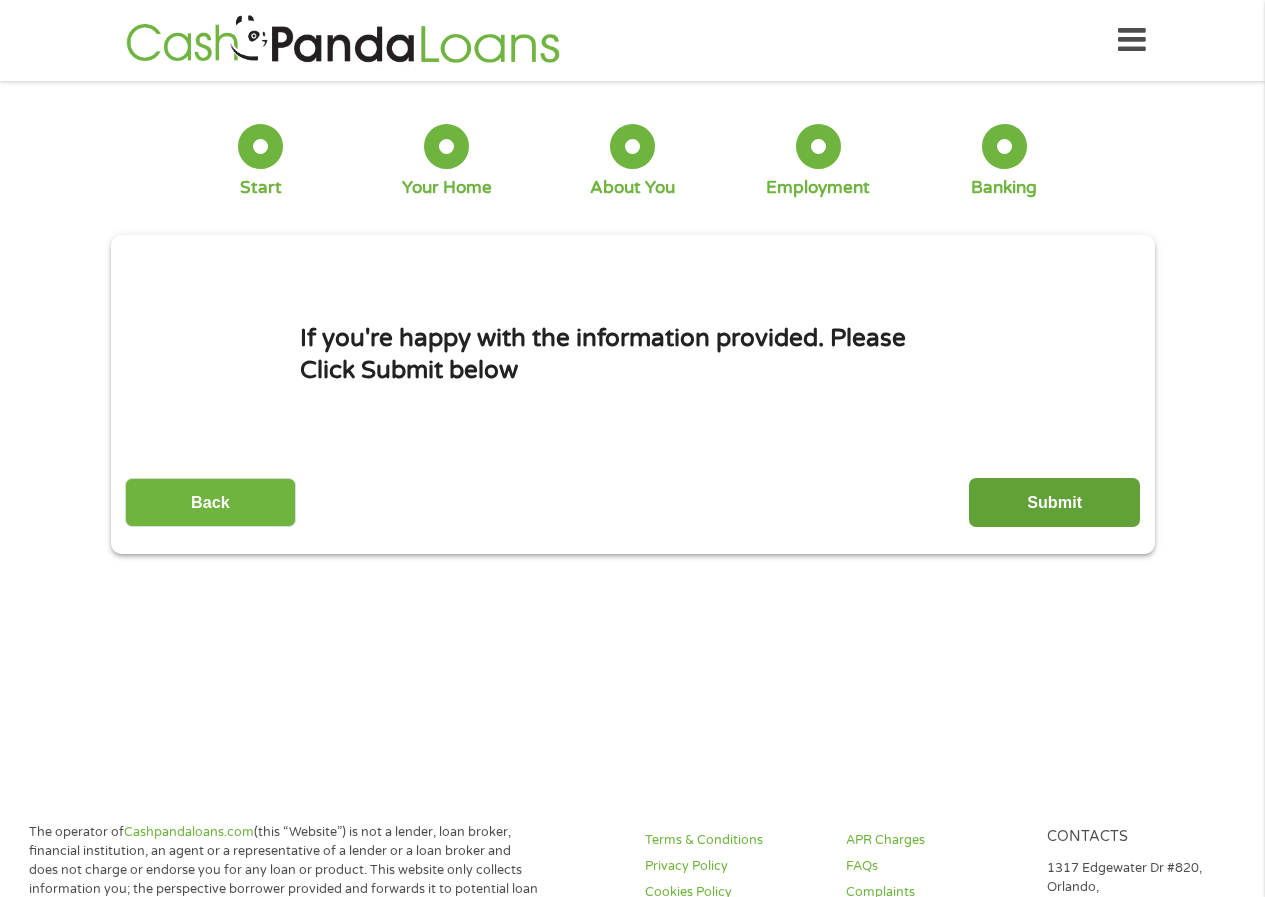 click on "Submit" at bounding box center (1054, 502) 